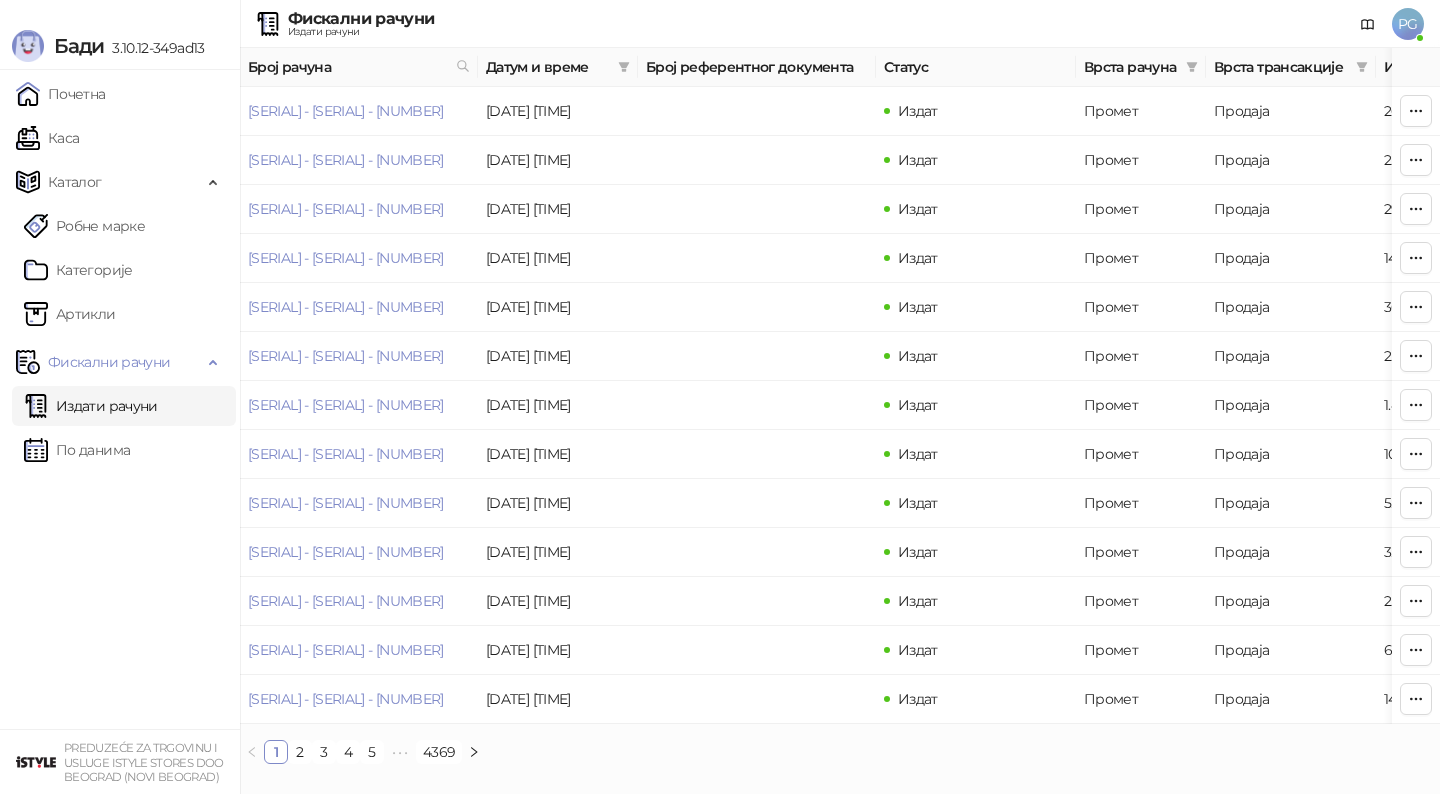 scroll, scrollTop: 0, scrollLeft: 0, axis: both 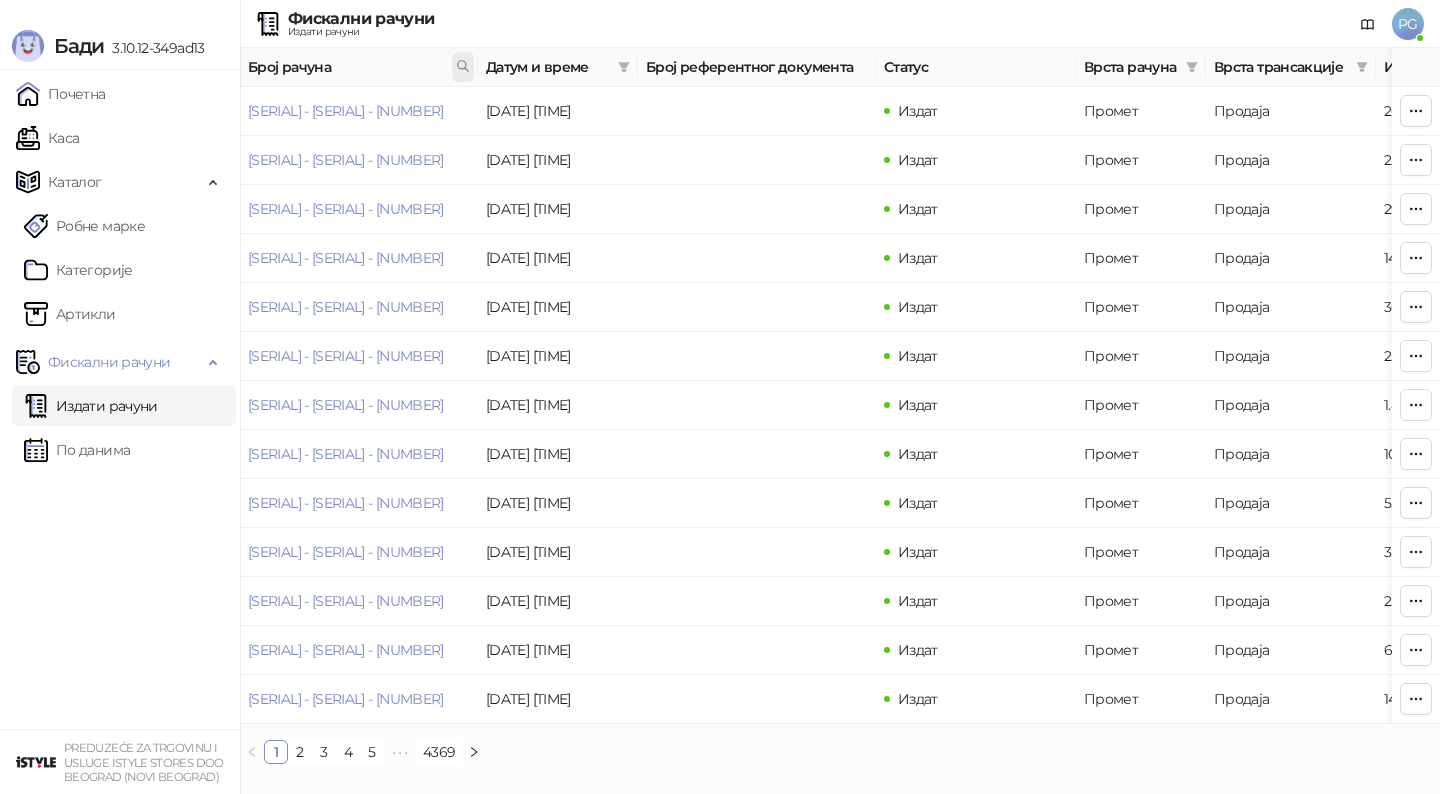 click 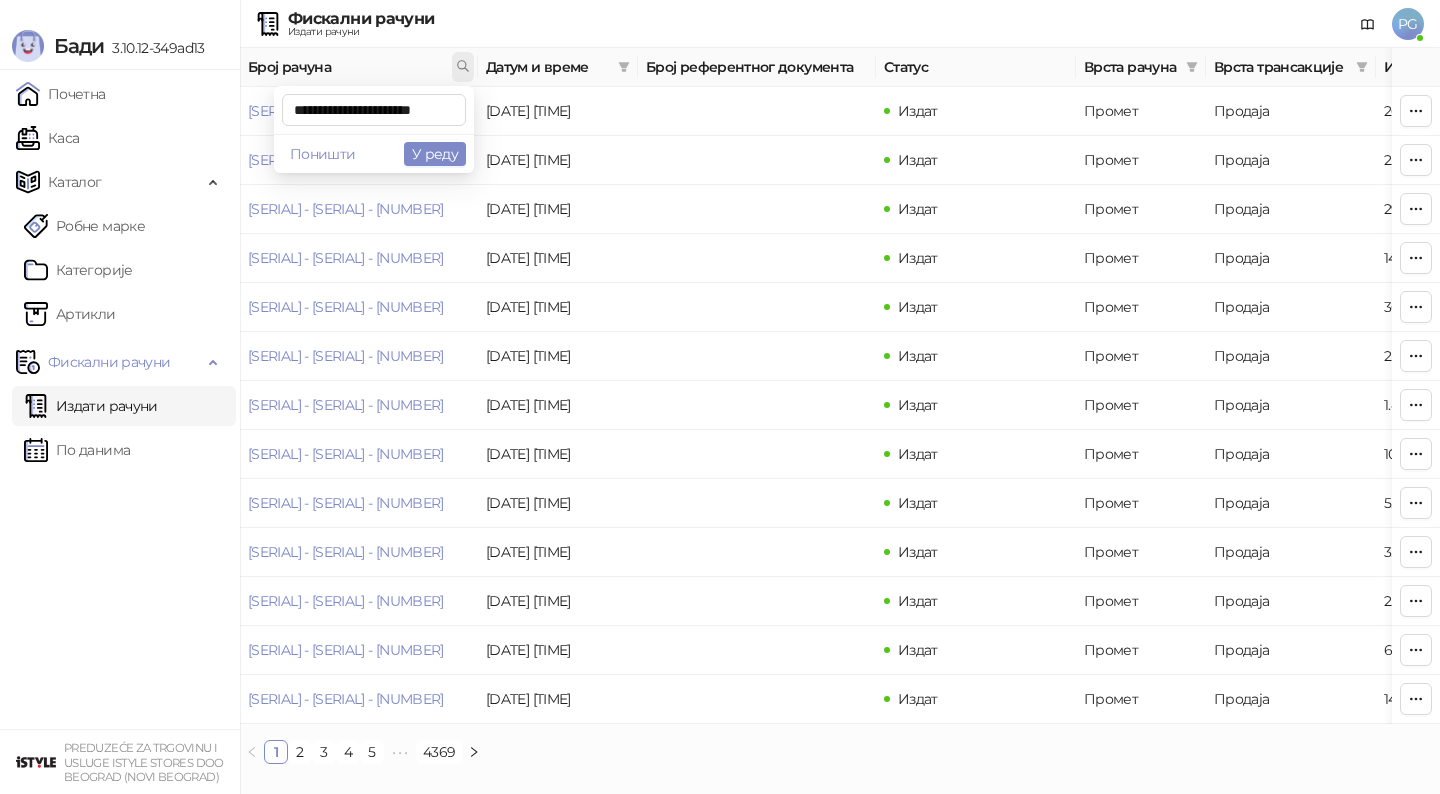 scroll, scrollTop: 0, scrollLeft: 25, axis: horizontal 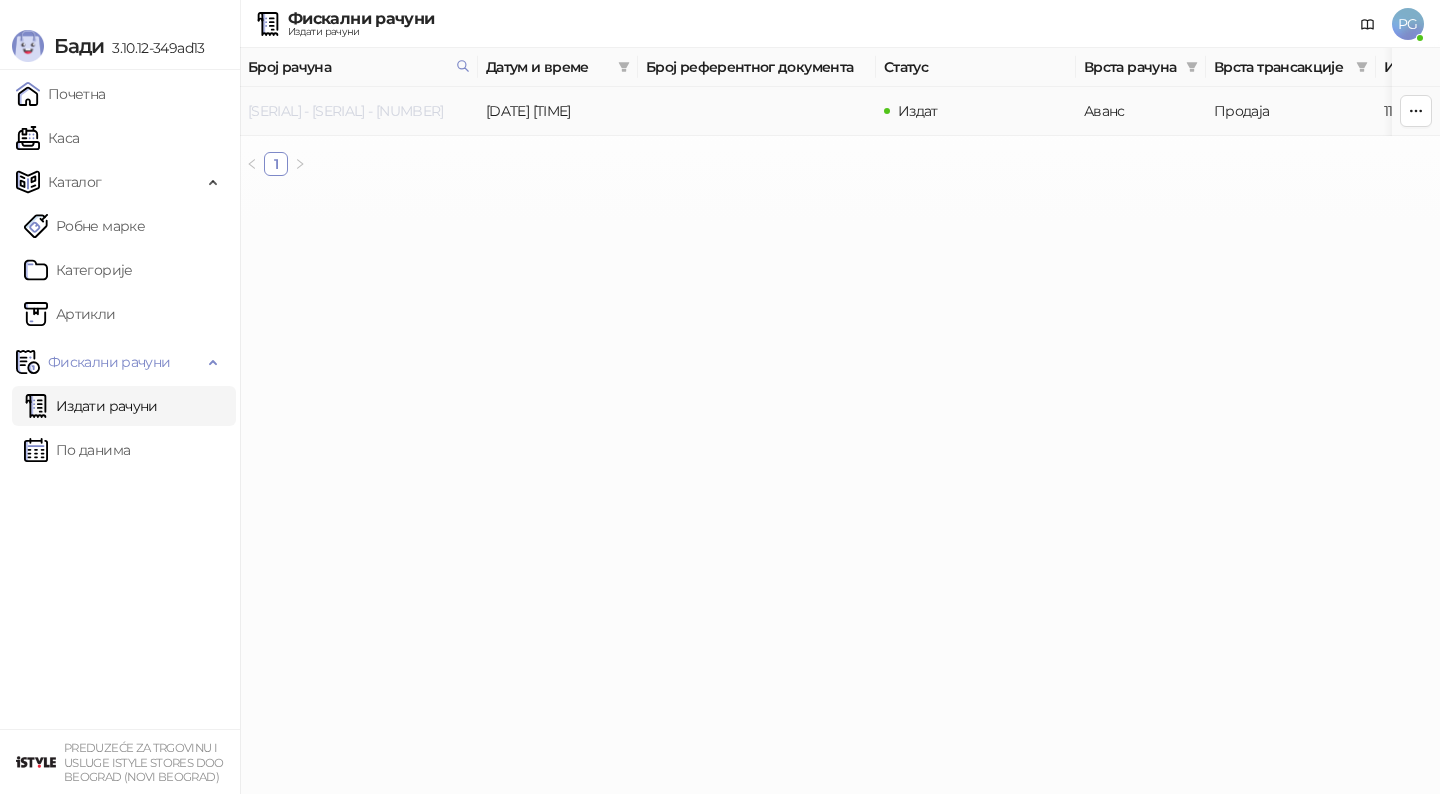 click on "[SERIAL] - [SERIAL] - [NUMBER]" at bounding box center (346, 111) 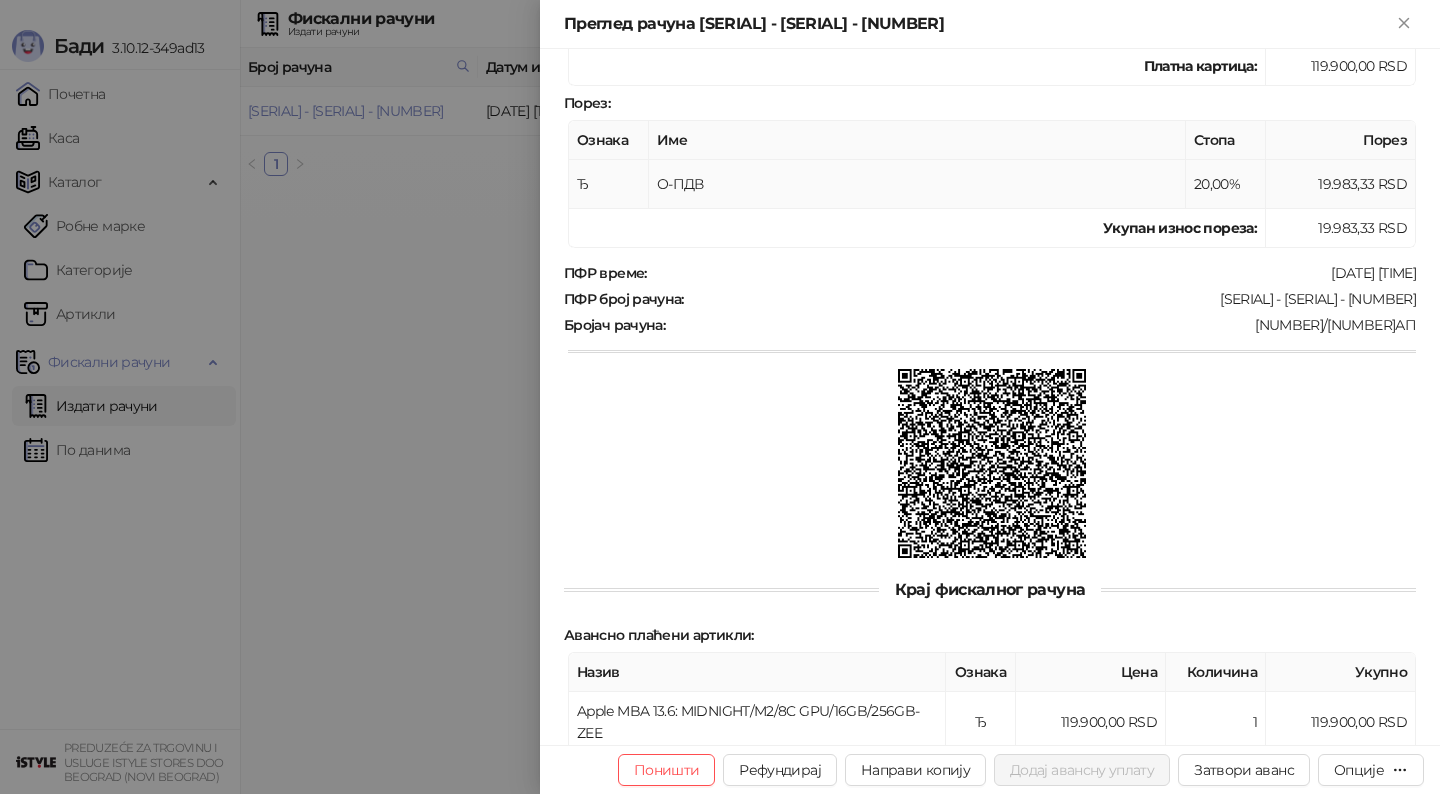 scroll, scrollTop: 469, scrollLeft: 0, axis: vertical 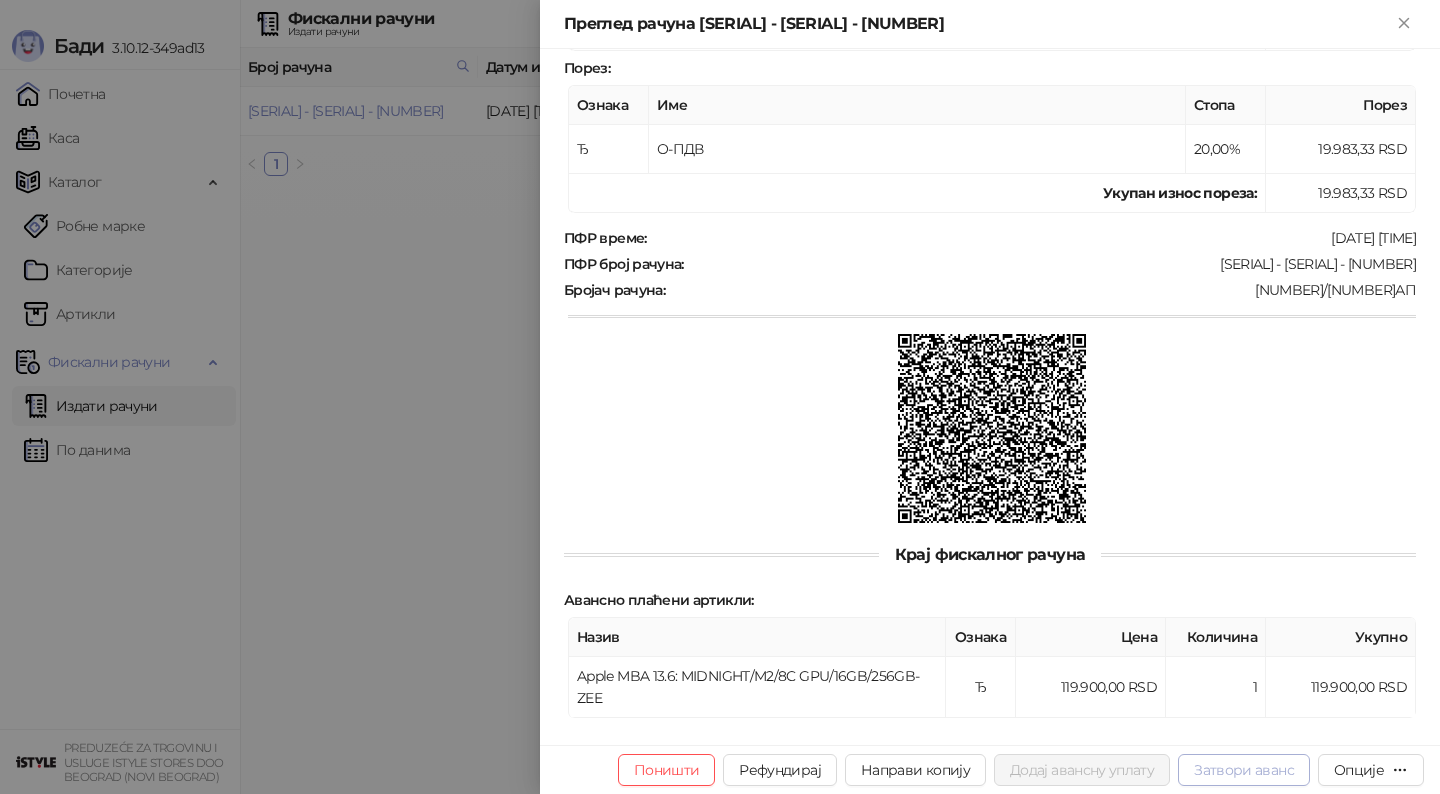 click on "Затвори аванс" at bounding box center [1244, 770] 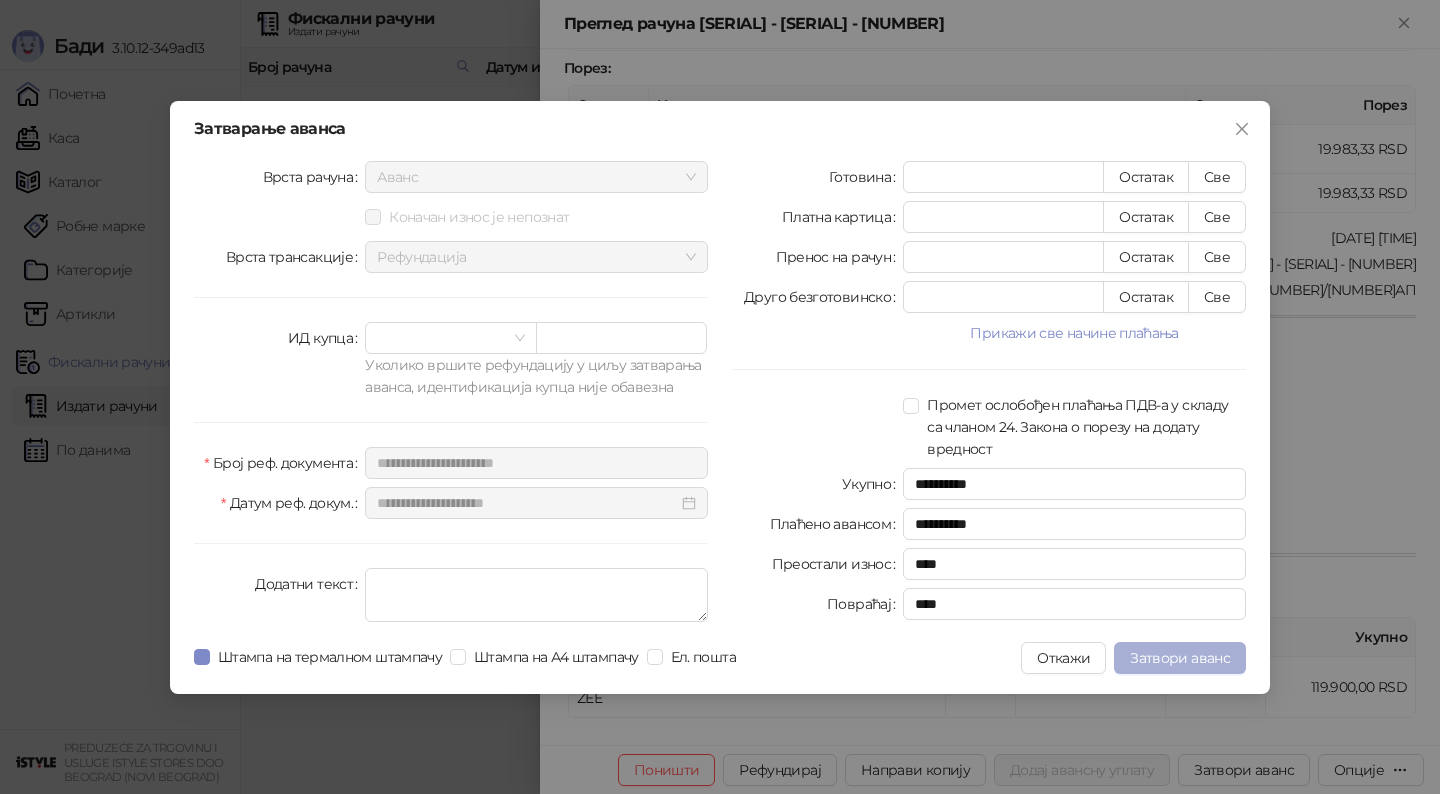 click on "Затвори аванс" at bounding box center [1180, 658] 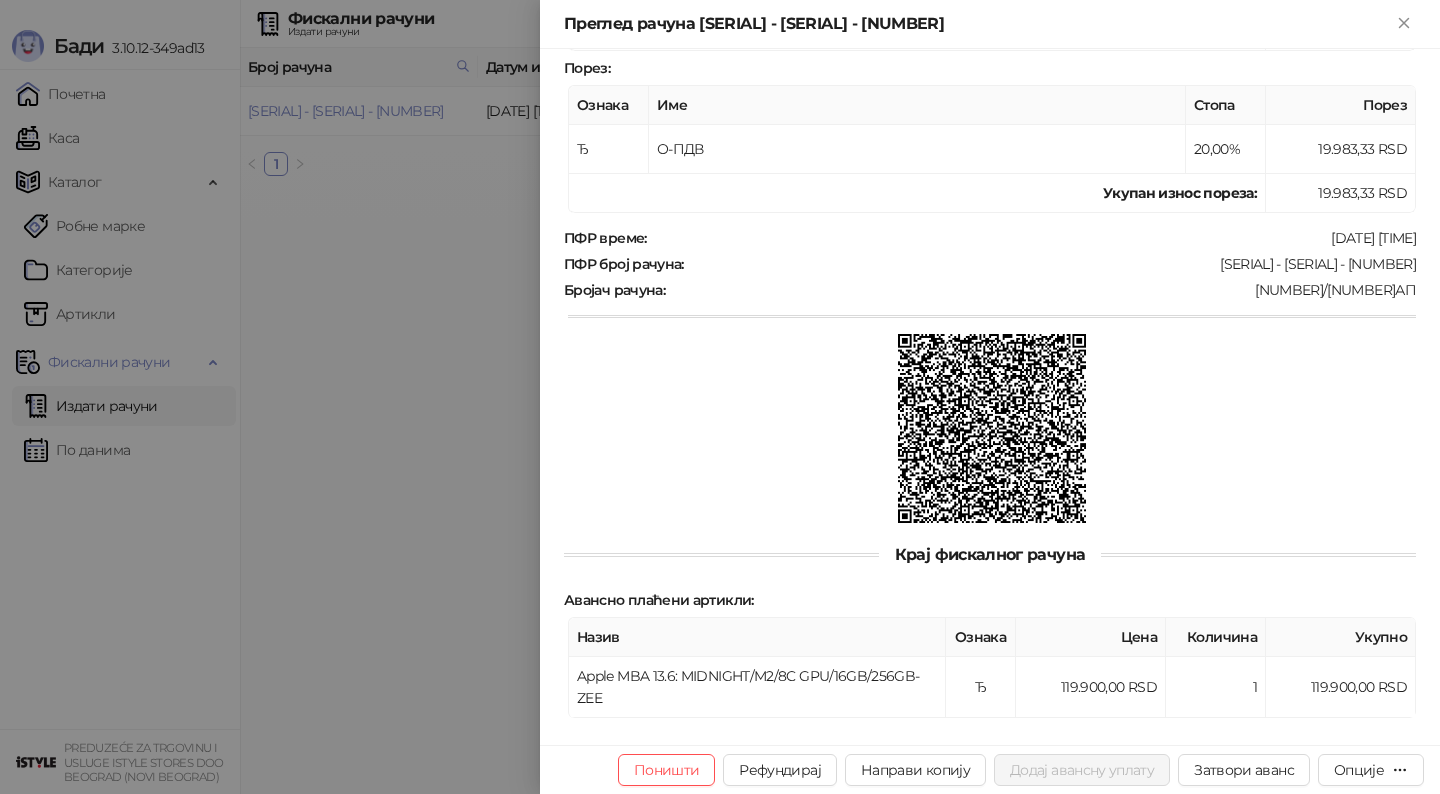 click at bounding box center (720, 397) 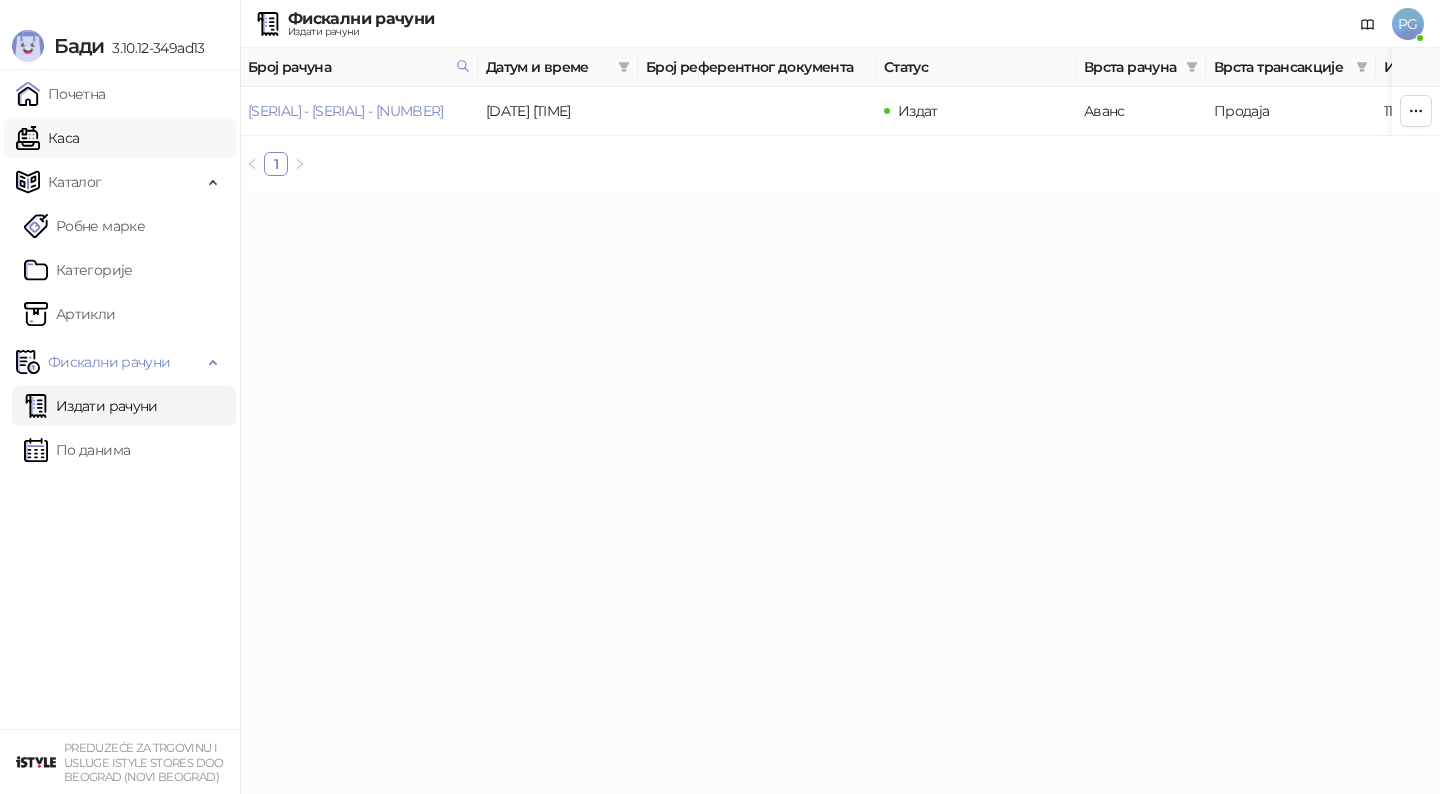 click on "Каса" at bounding box center (47, 138) 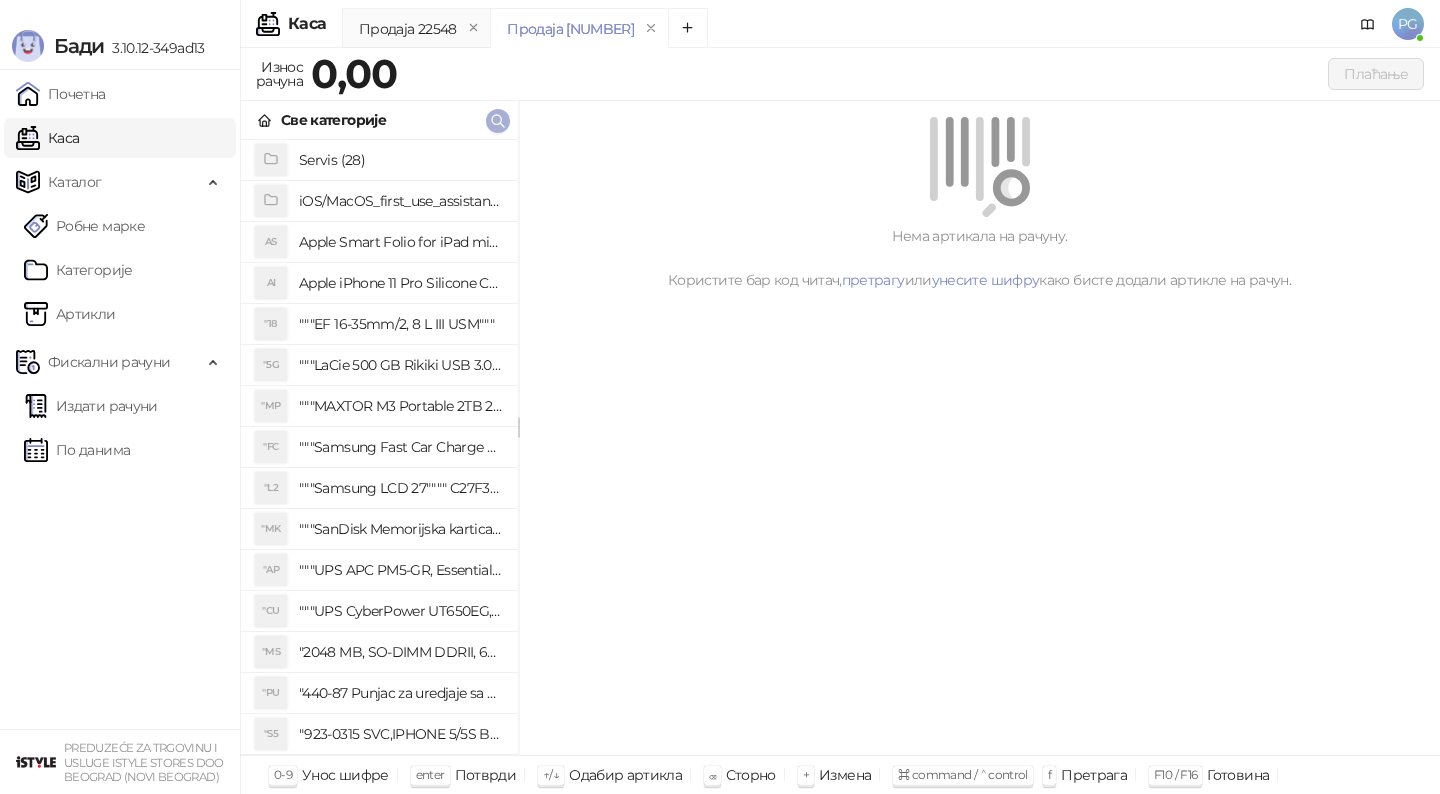 click 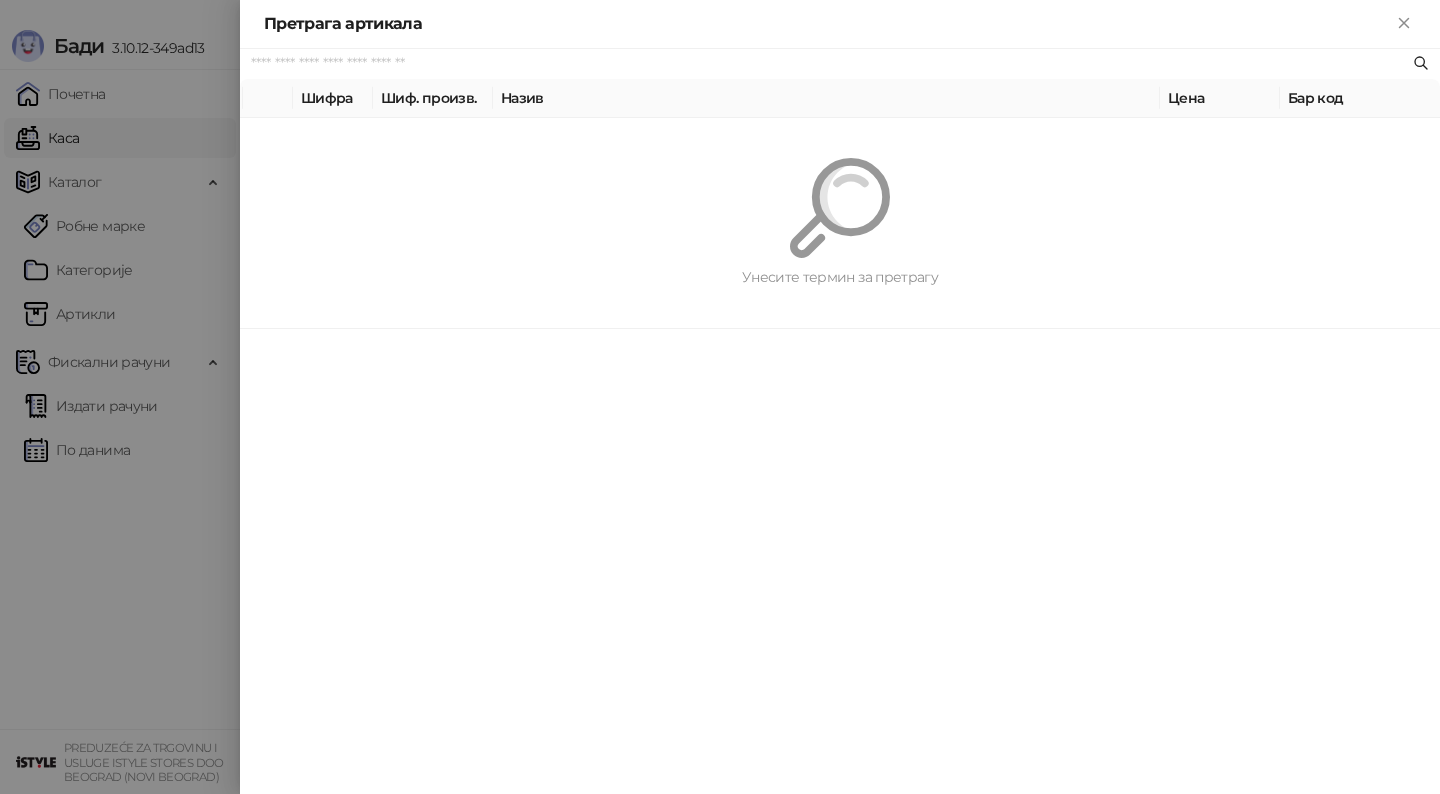 paste on "********" 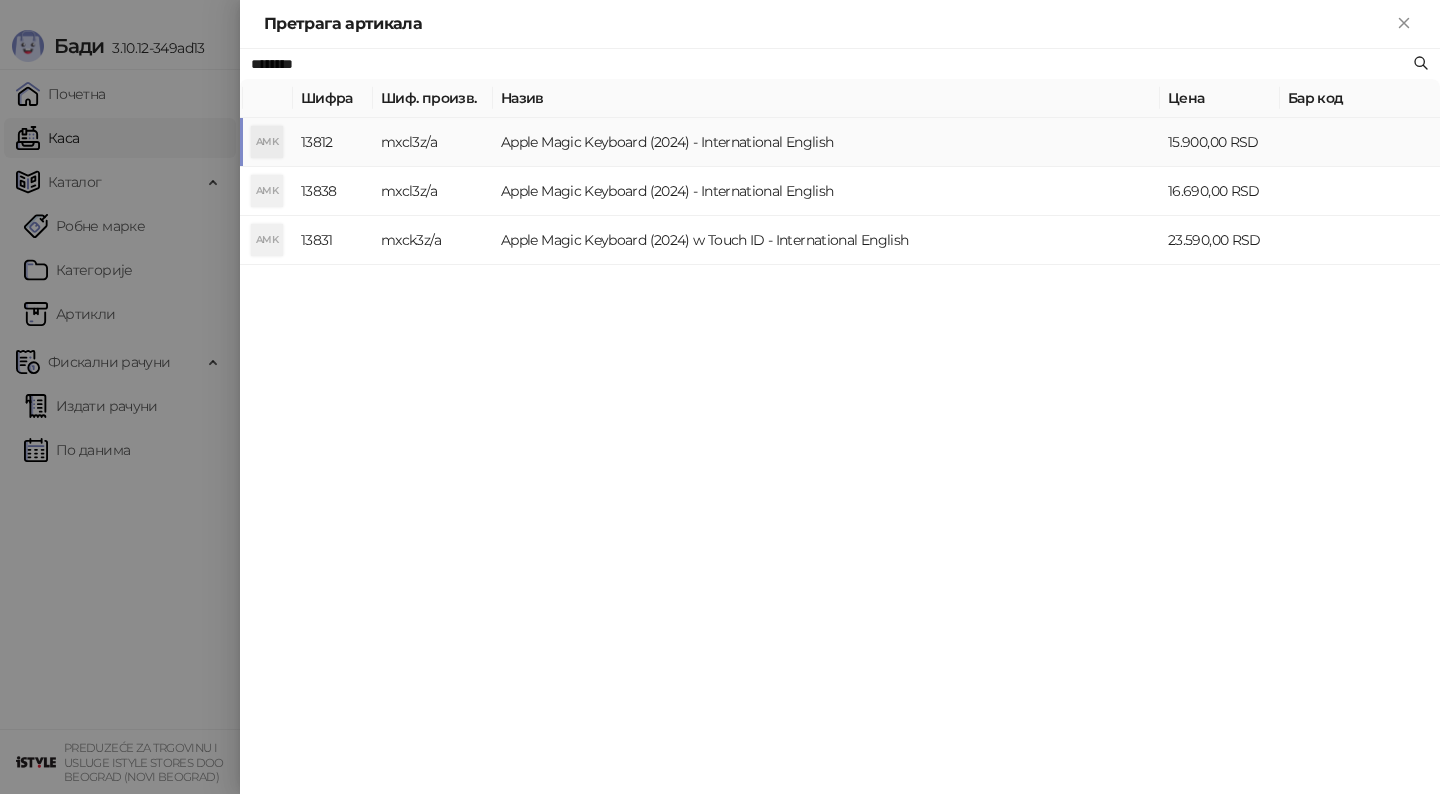 type on "********" 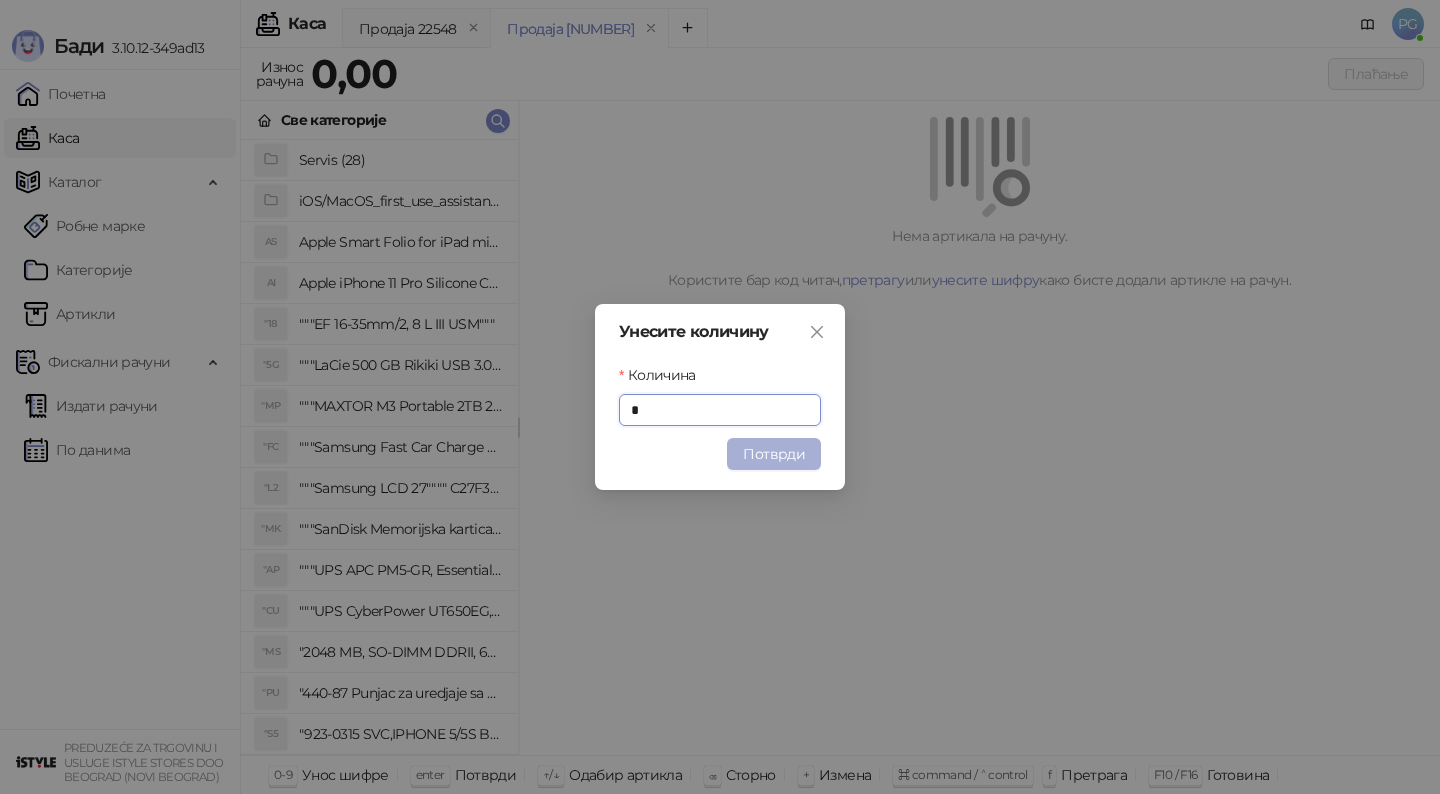 click on "Потврди" at bounding box center [774, 454] 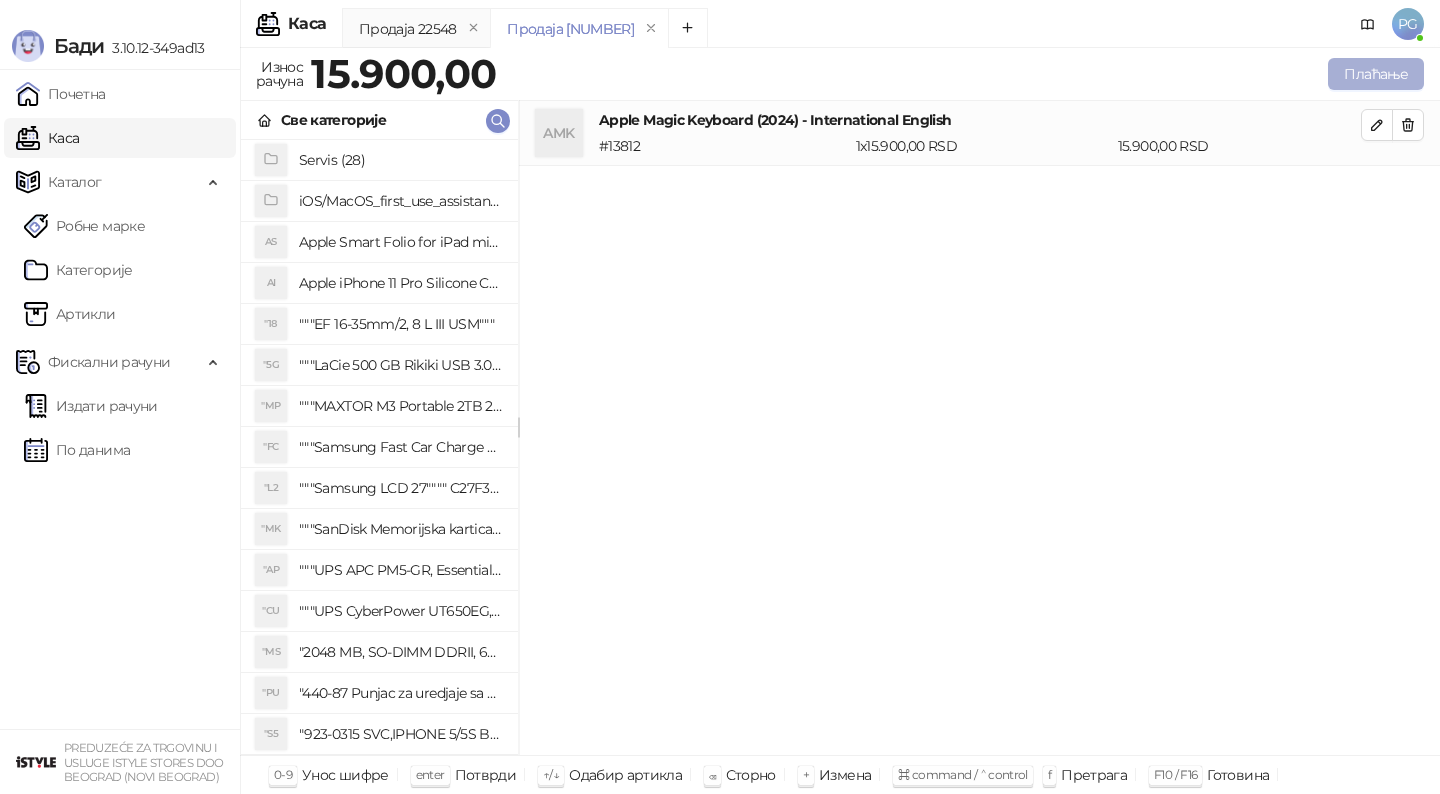 click on "Плаћање" at bounding box center [1376, 74] 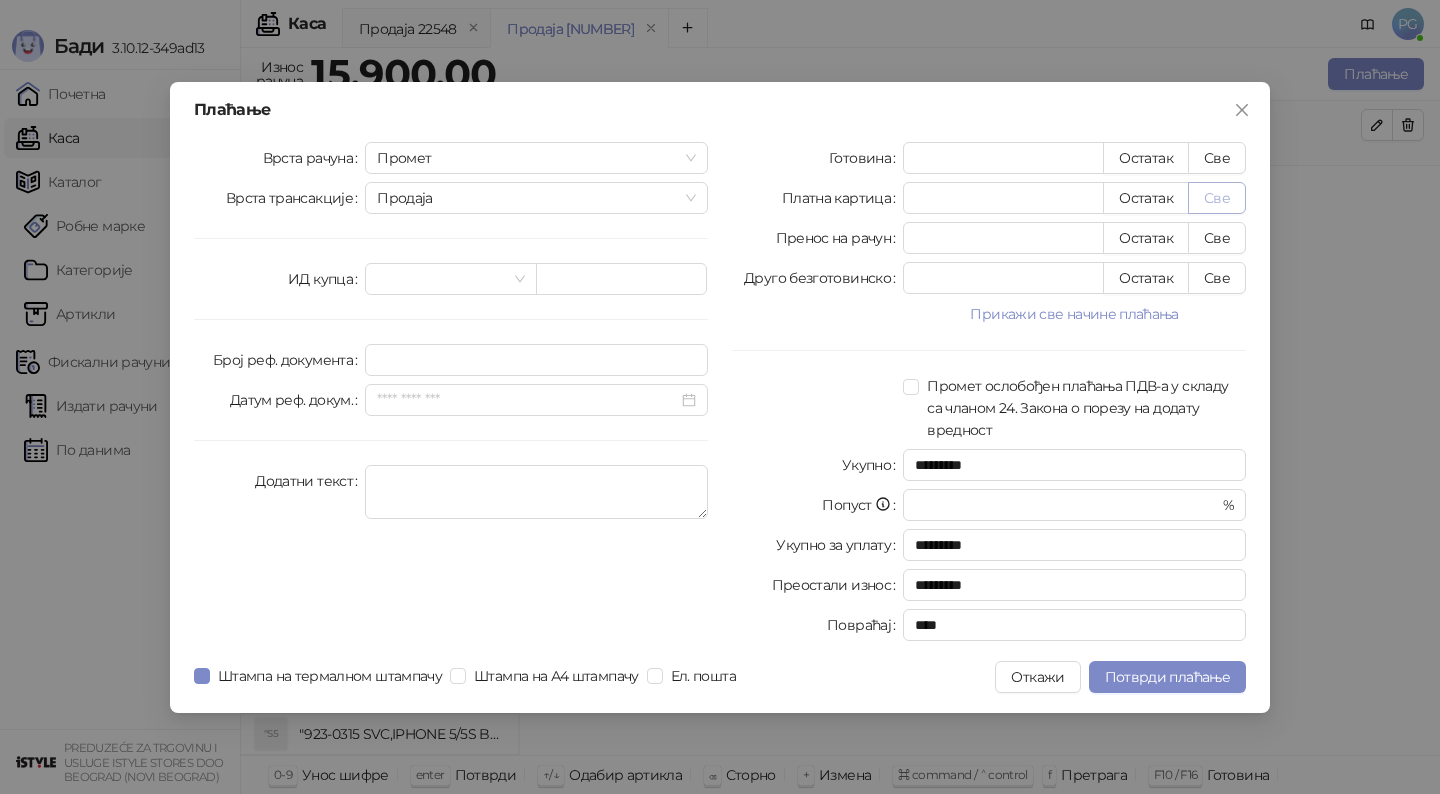 click on "Све" at bounding box center (1217, 198) 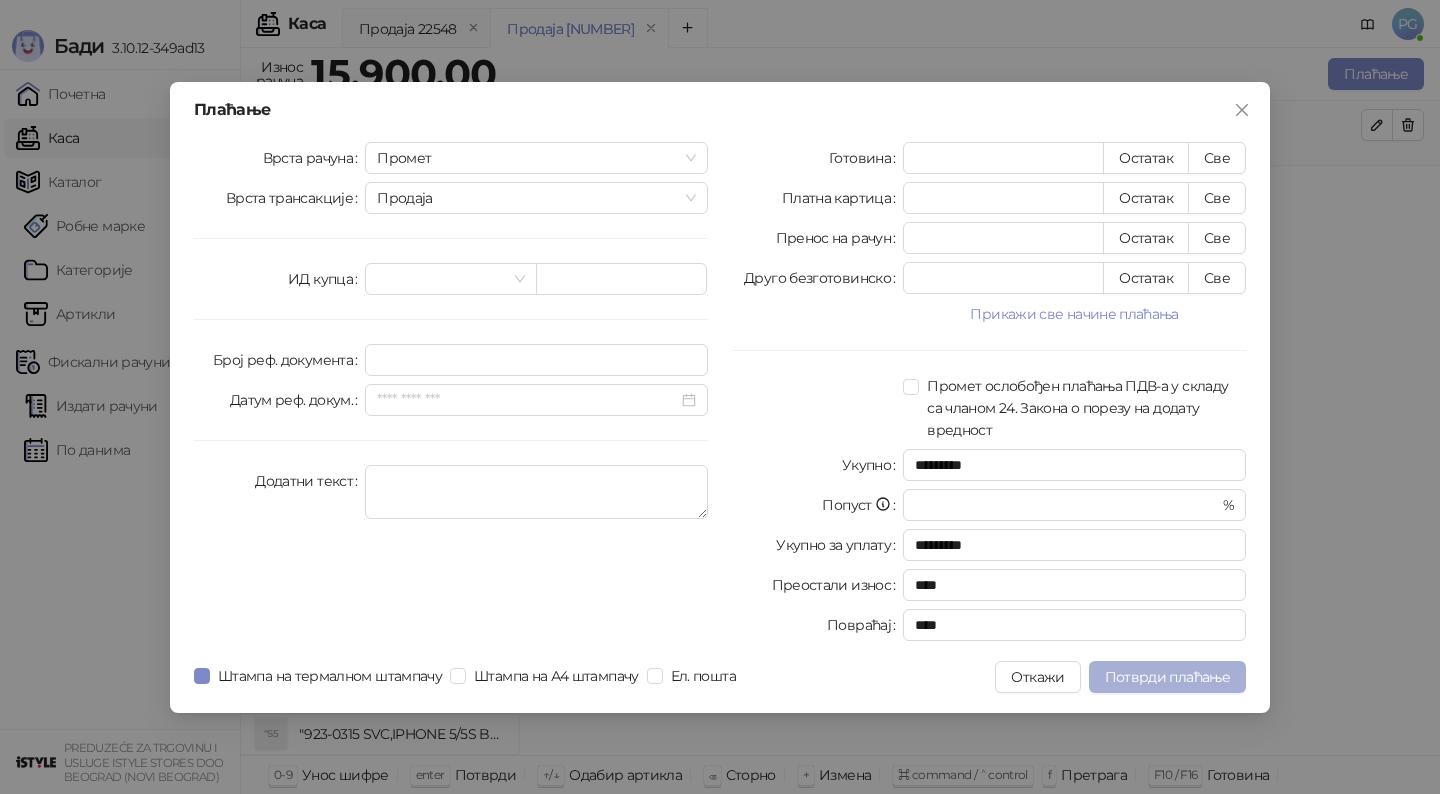 click on "Потврди плаћање" at bounding box center (1167, 677) 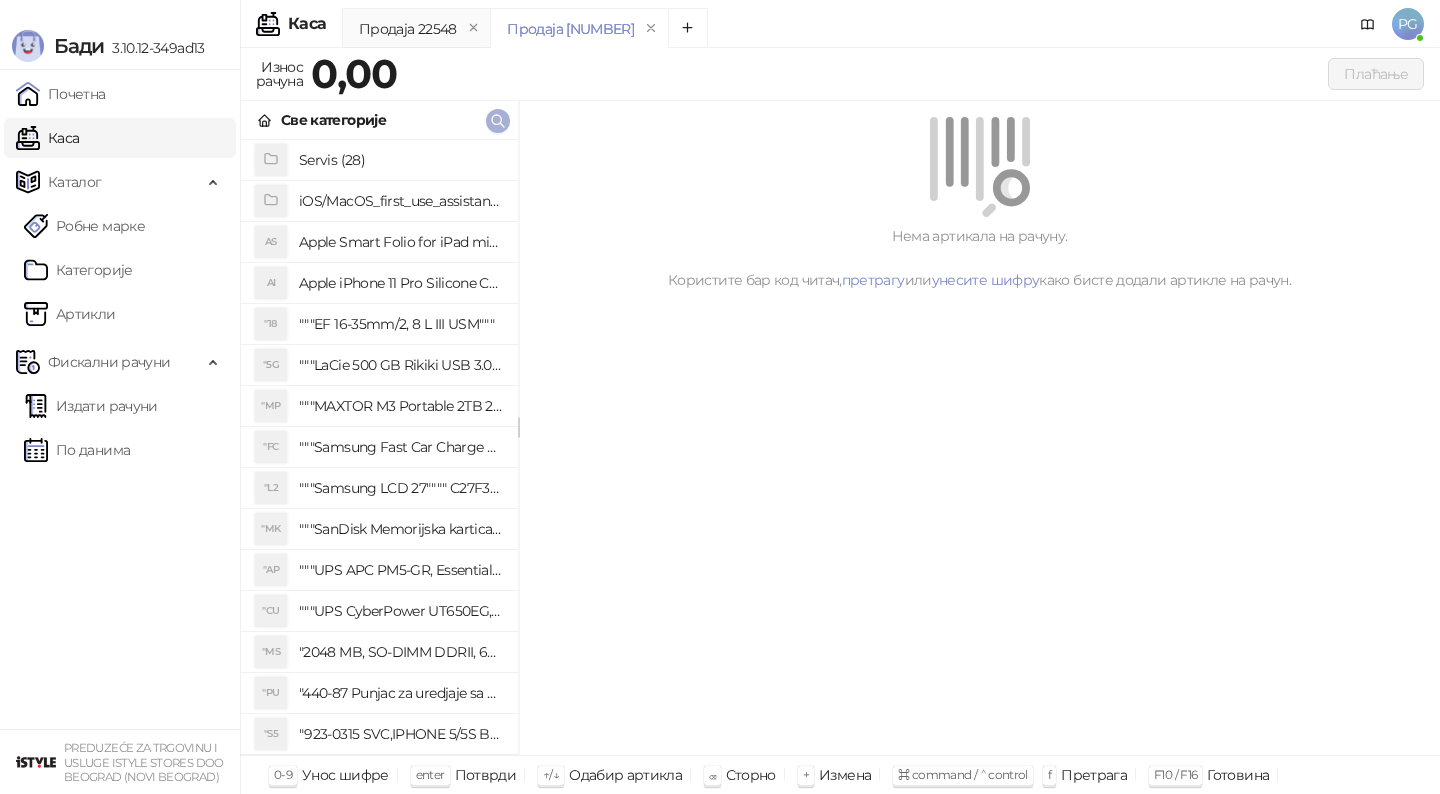 click at bounding box center [498, 121] 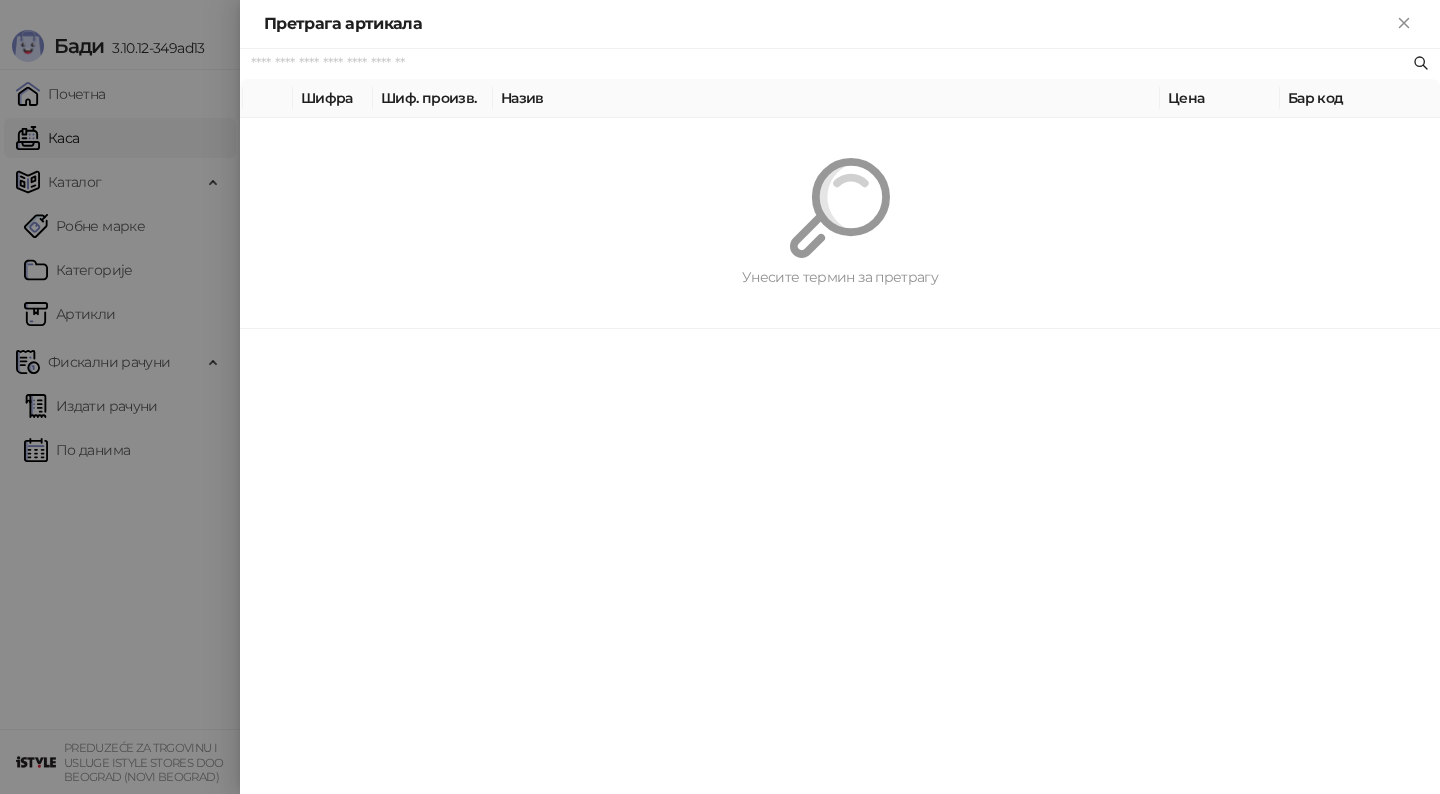 paste on "*********" 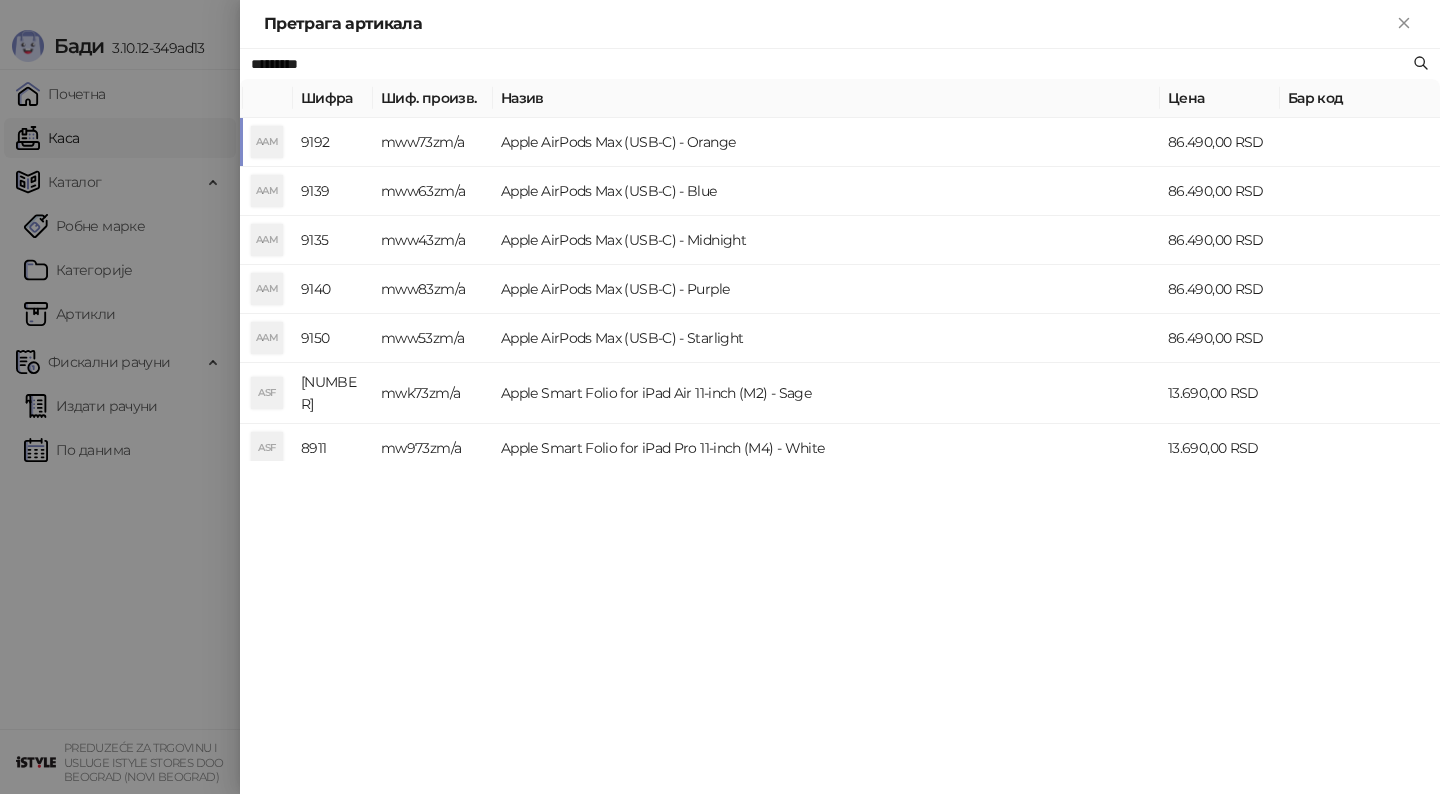 type on "*********" 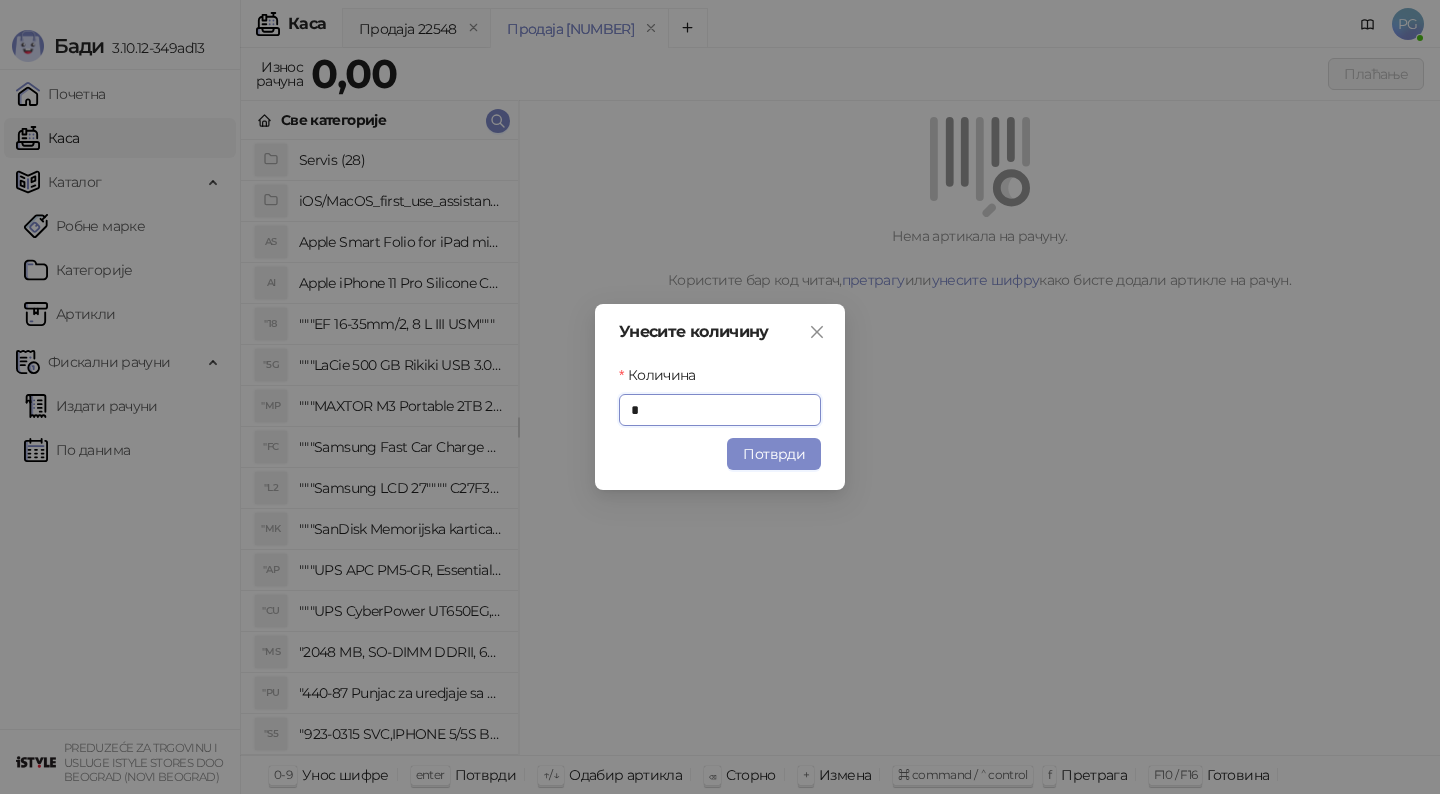 click on "Потврди" at bounding box center [774, 454] 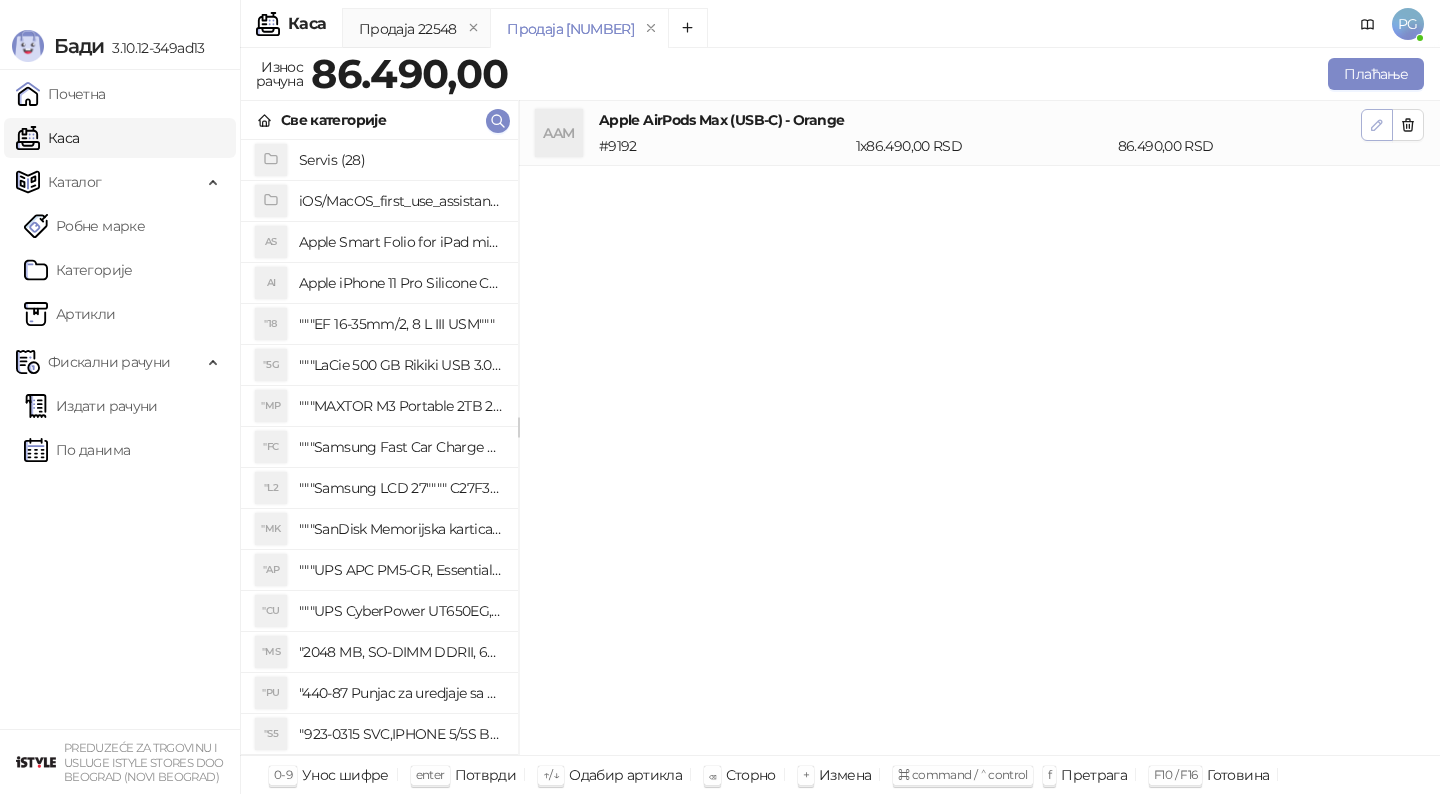 click 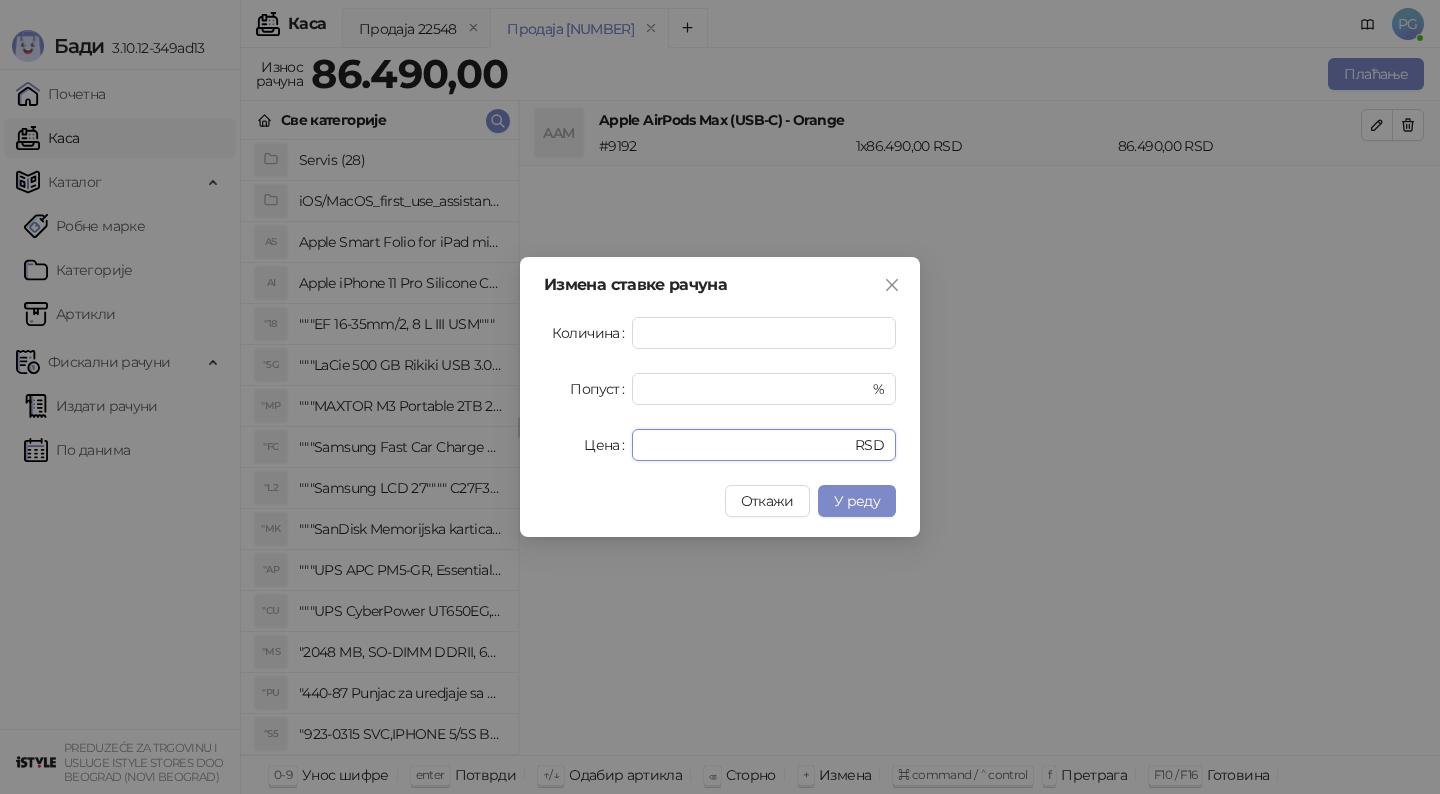 drag, startPoint x: 704, startPoint y: 448, endPoint x: 530, endPoint y: 448, distance: 174 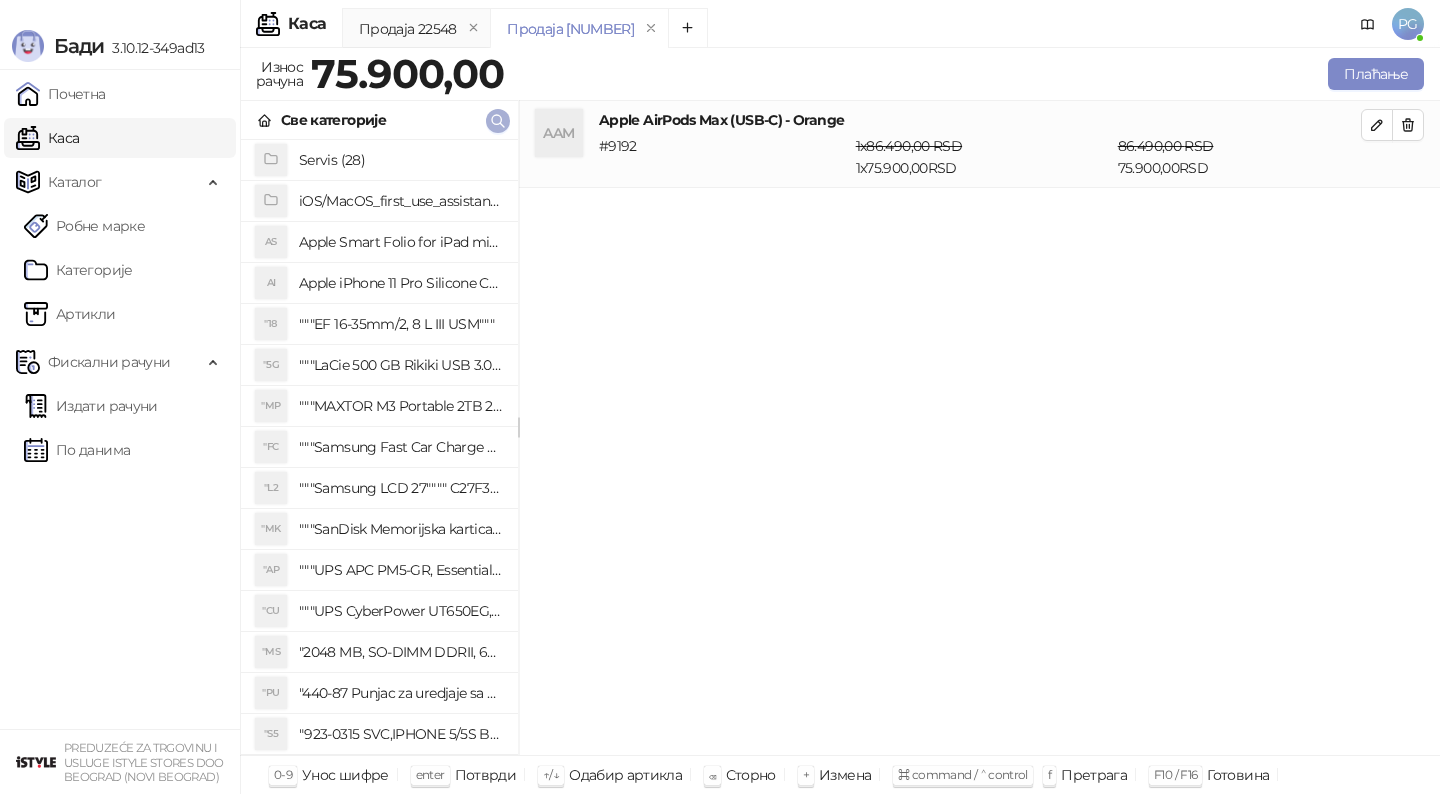 click 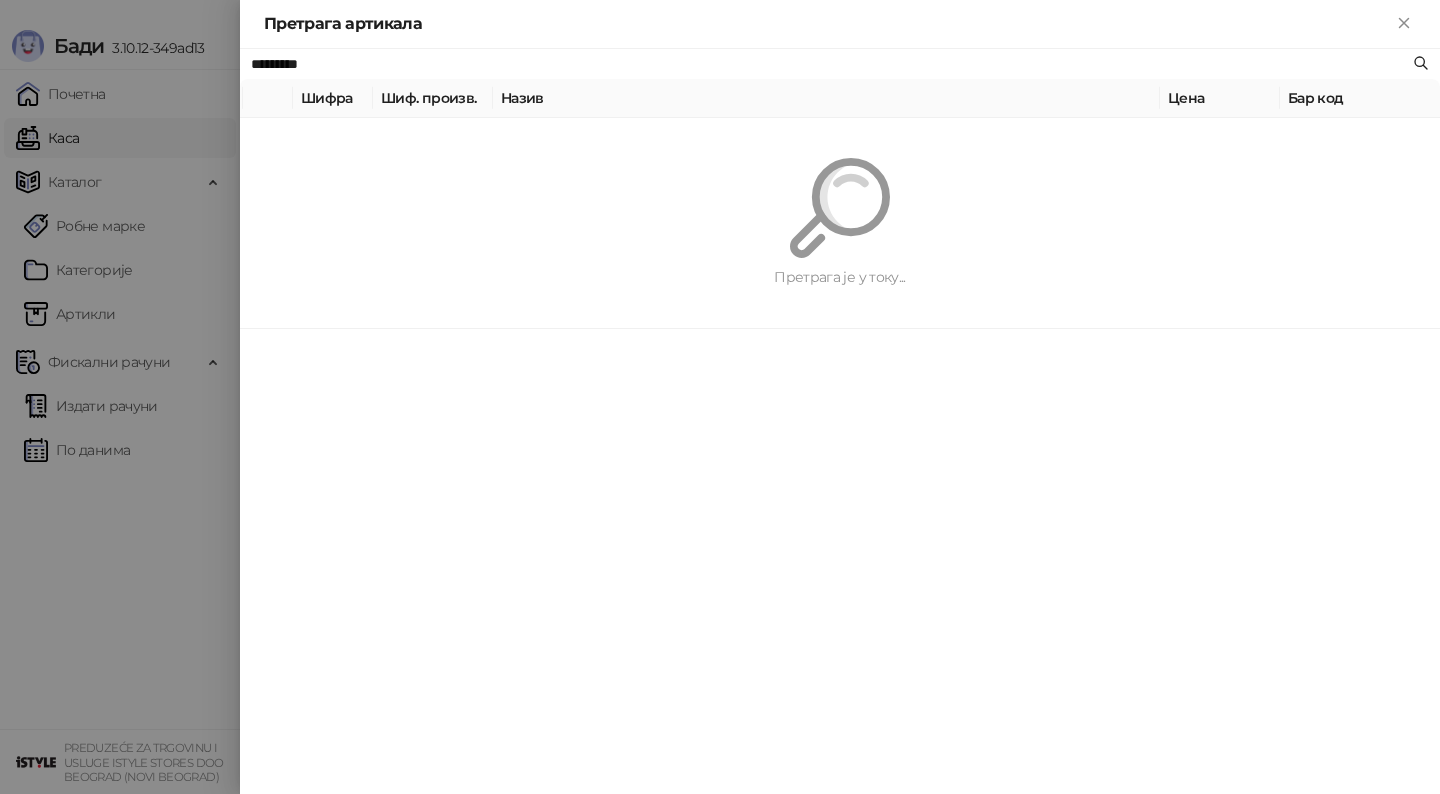 paste 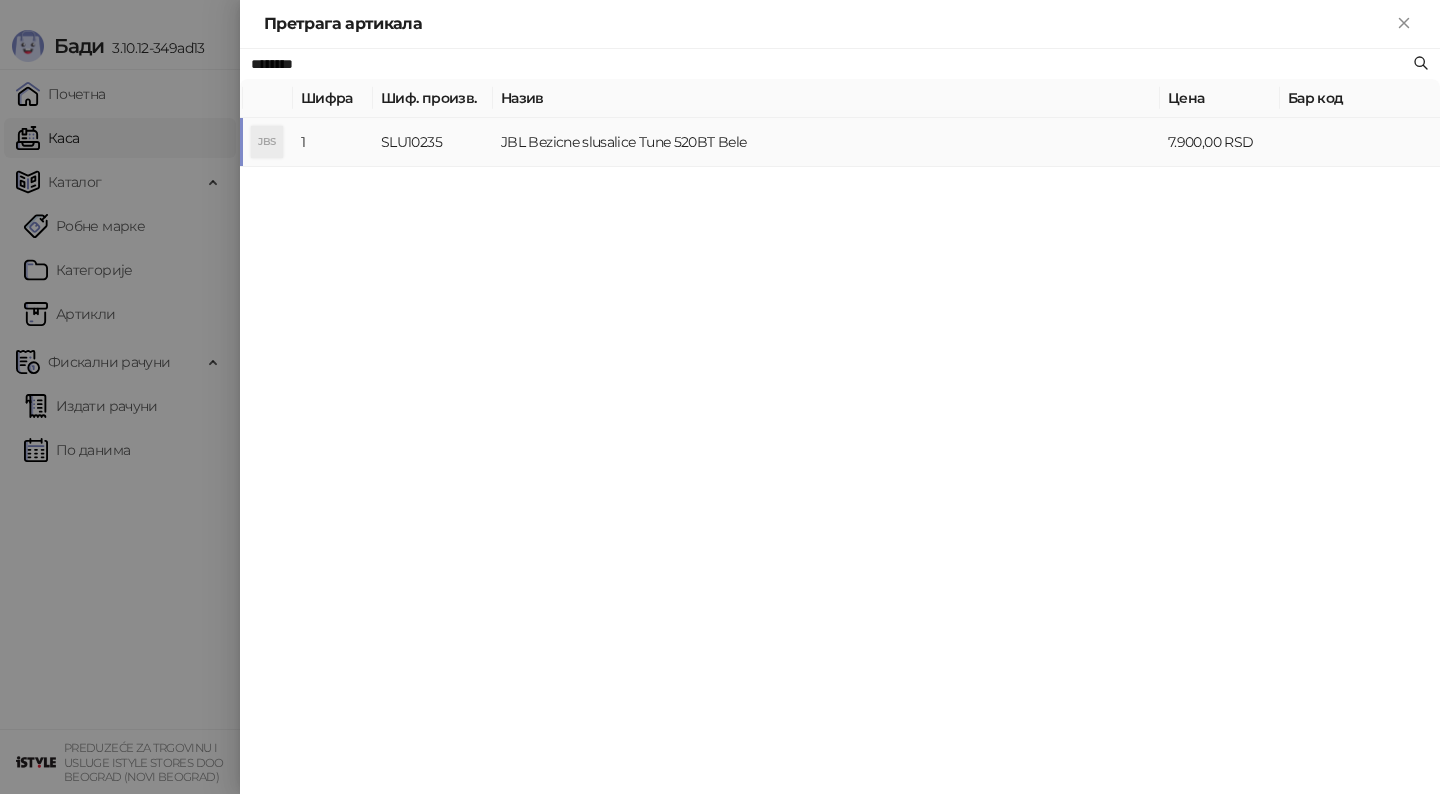 click on "JBL Bezicne slusalice Tune 520BT Bele" at bounding box center [826, 142] 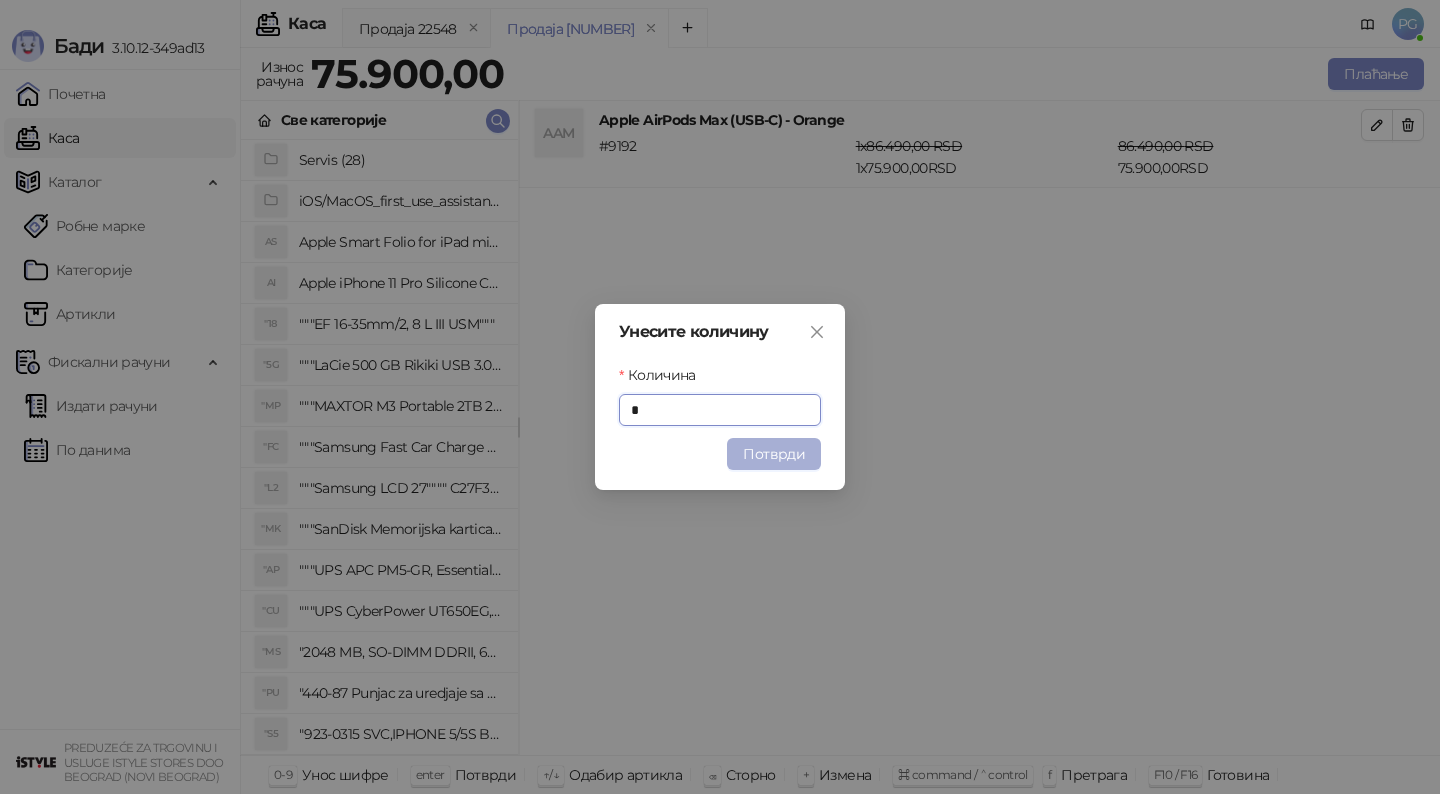 click on "Потврди" at bounding box center (774, 454) 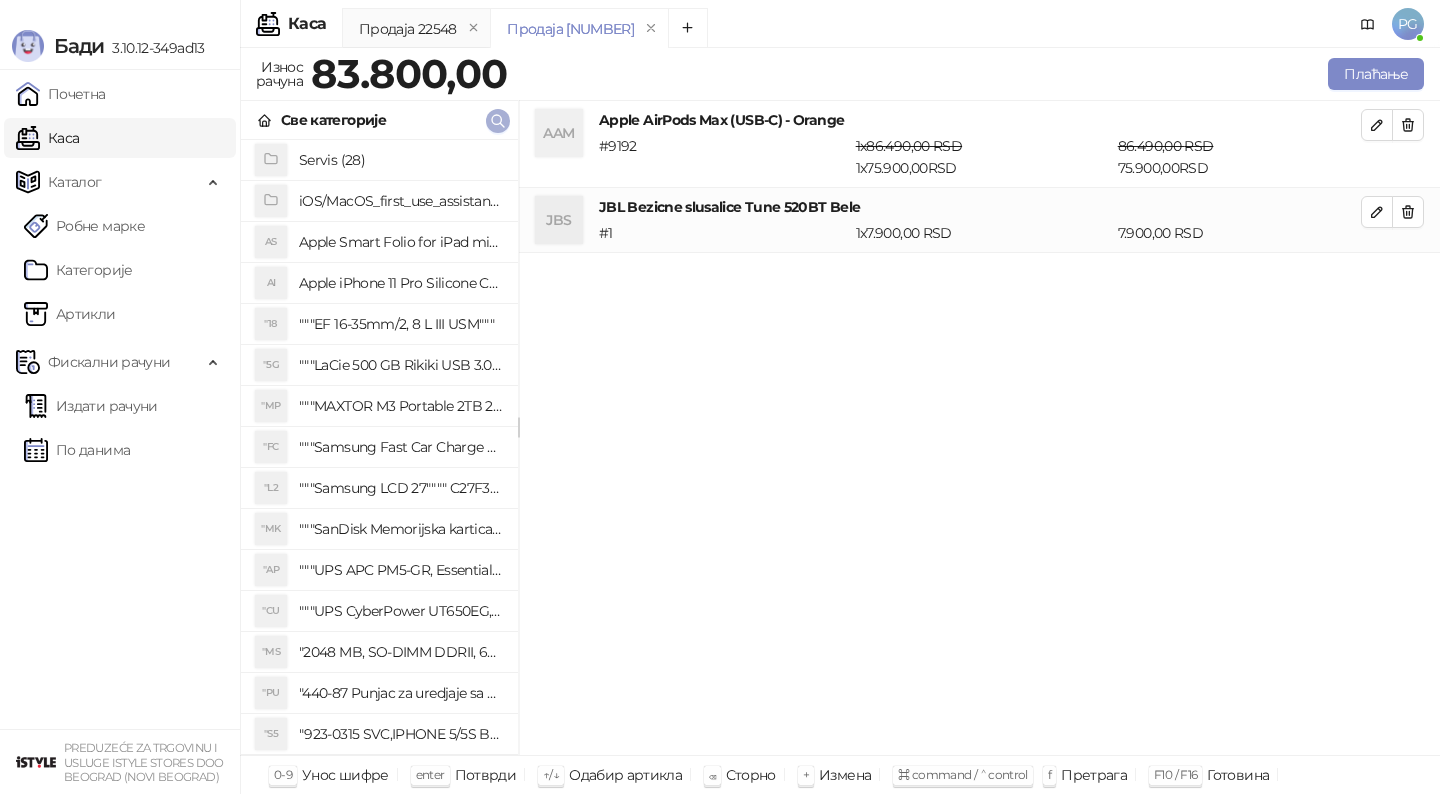 click 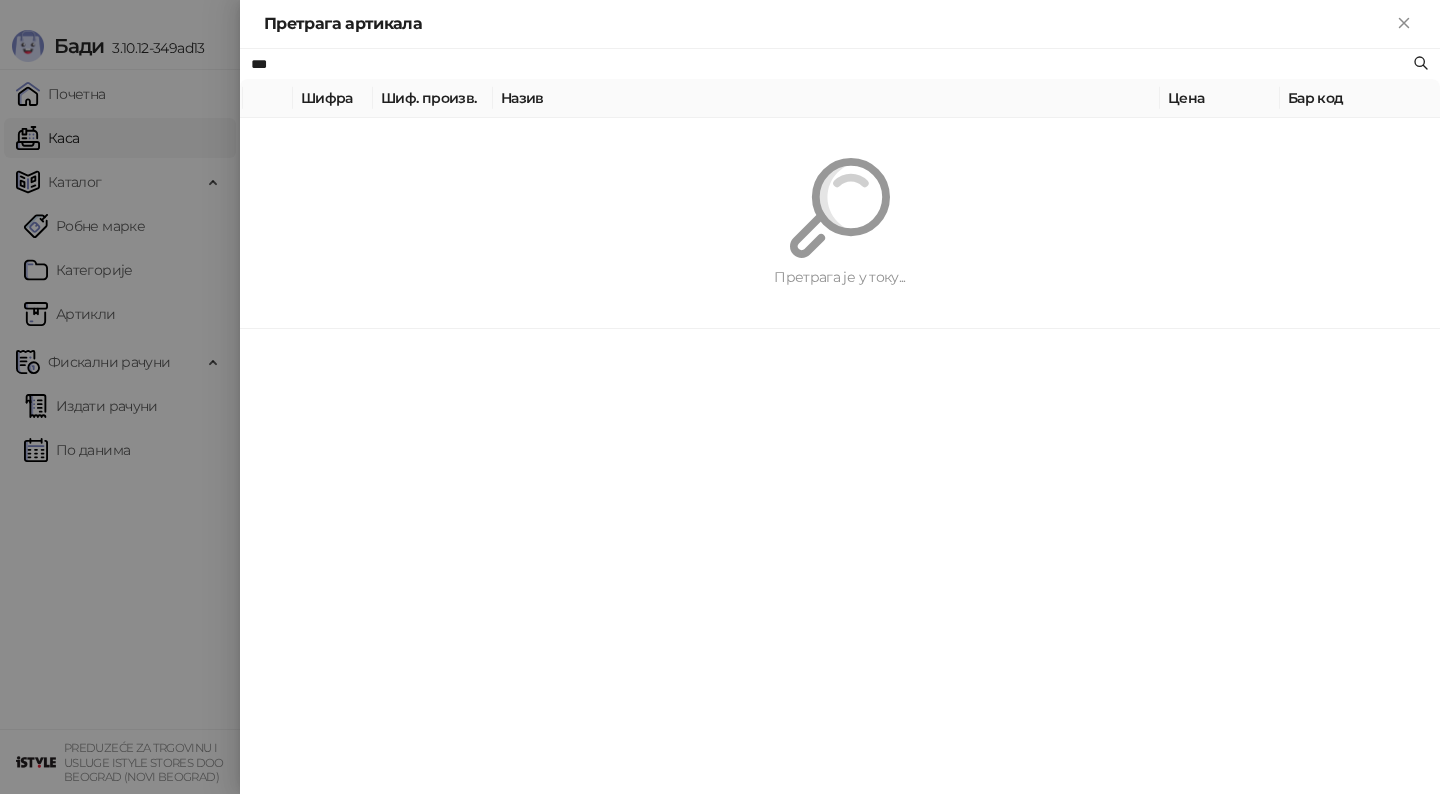 type on "***" 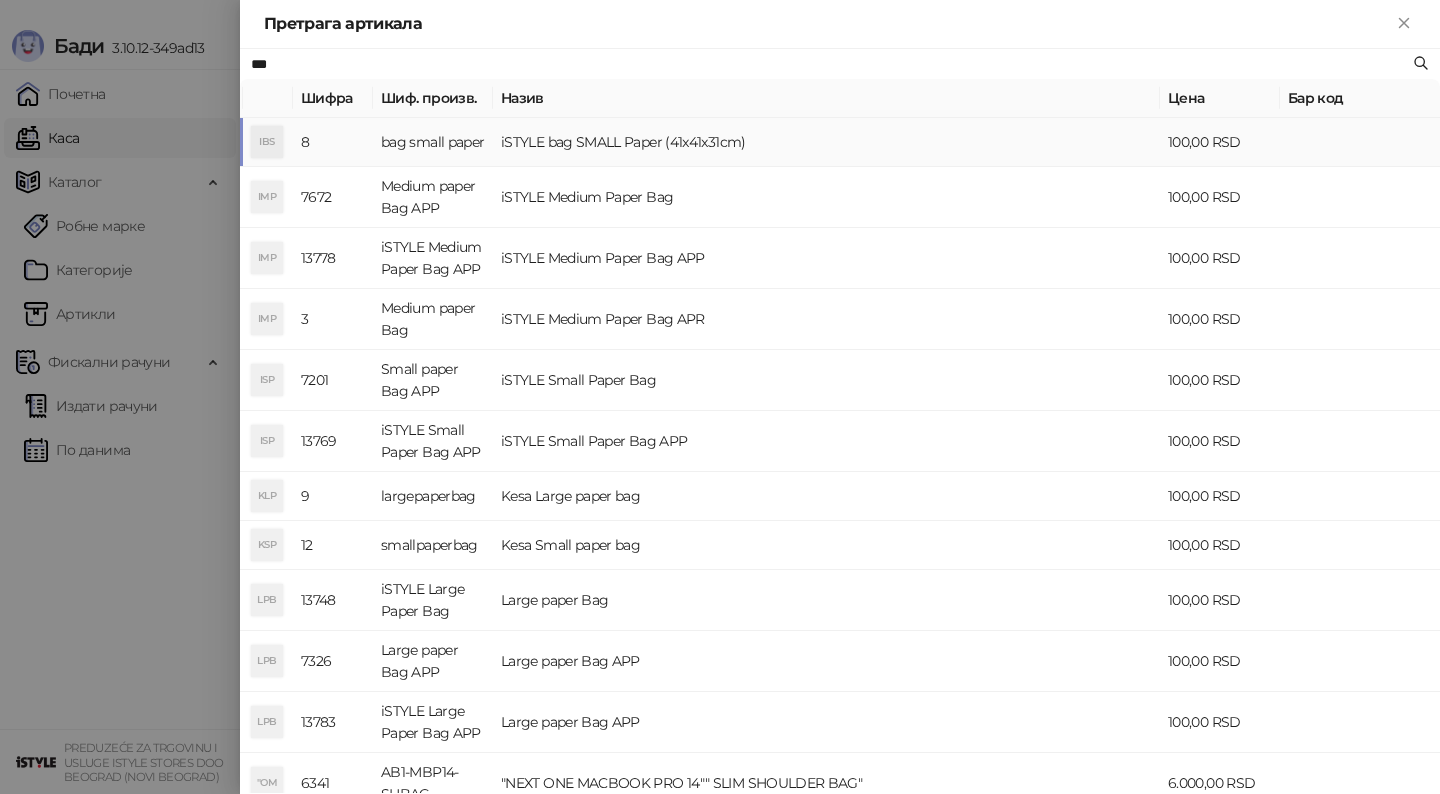 click on "iSTYLE bag SMALL Paper (41x41x31cm)" at bounding box center (826, 142) 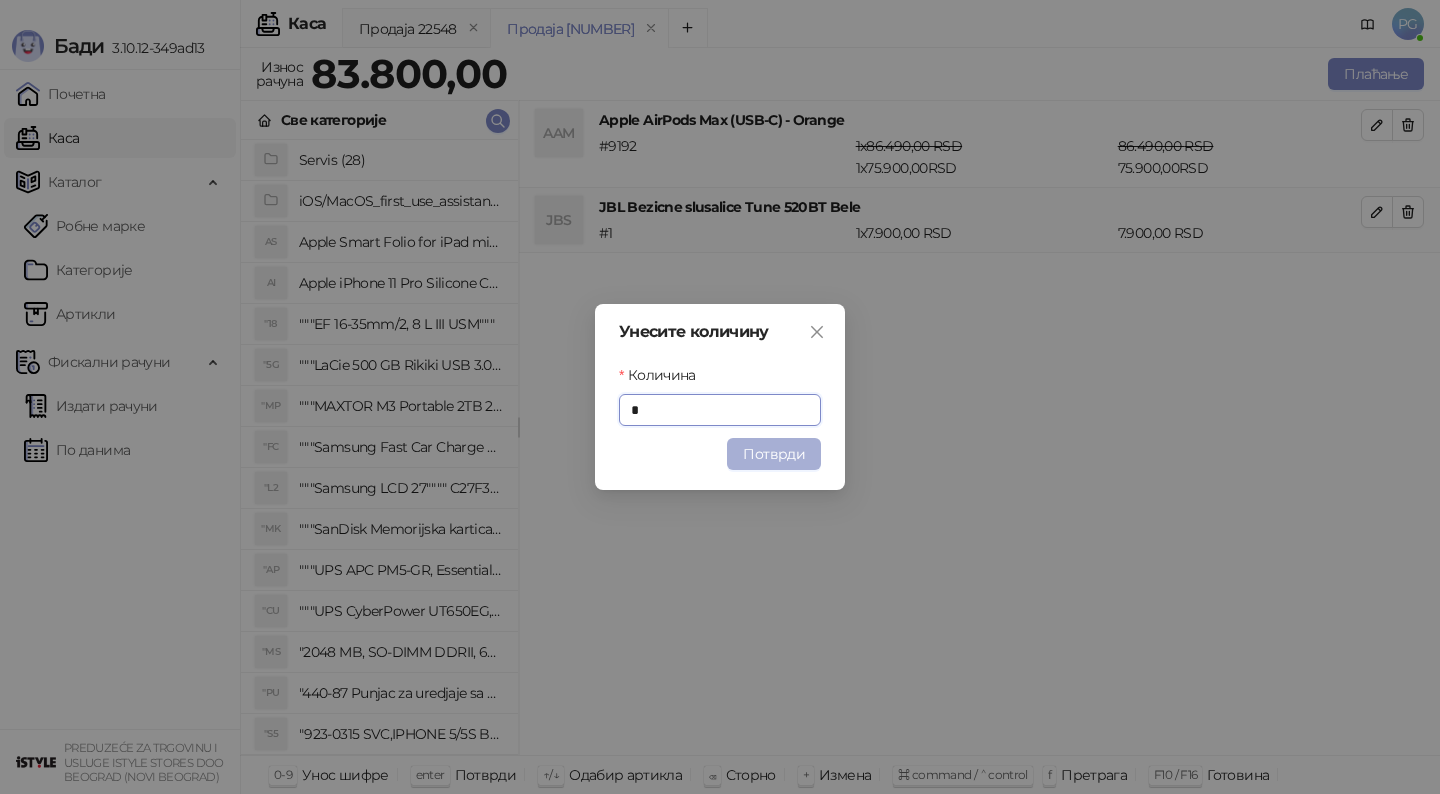 click on "Потврди" at bounding box center [774, 454] 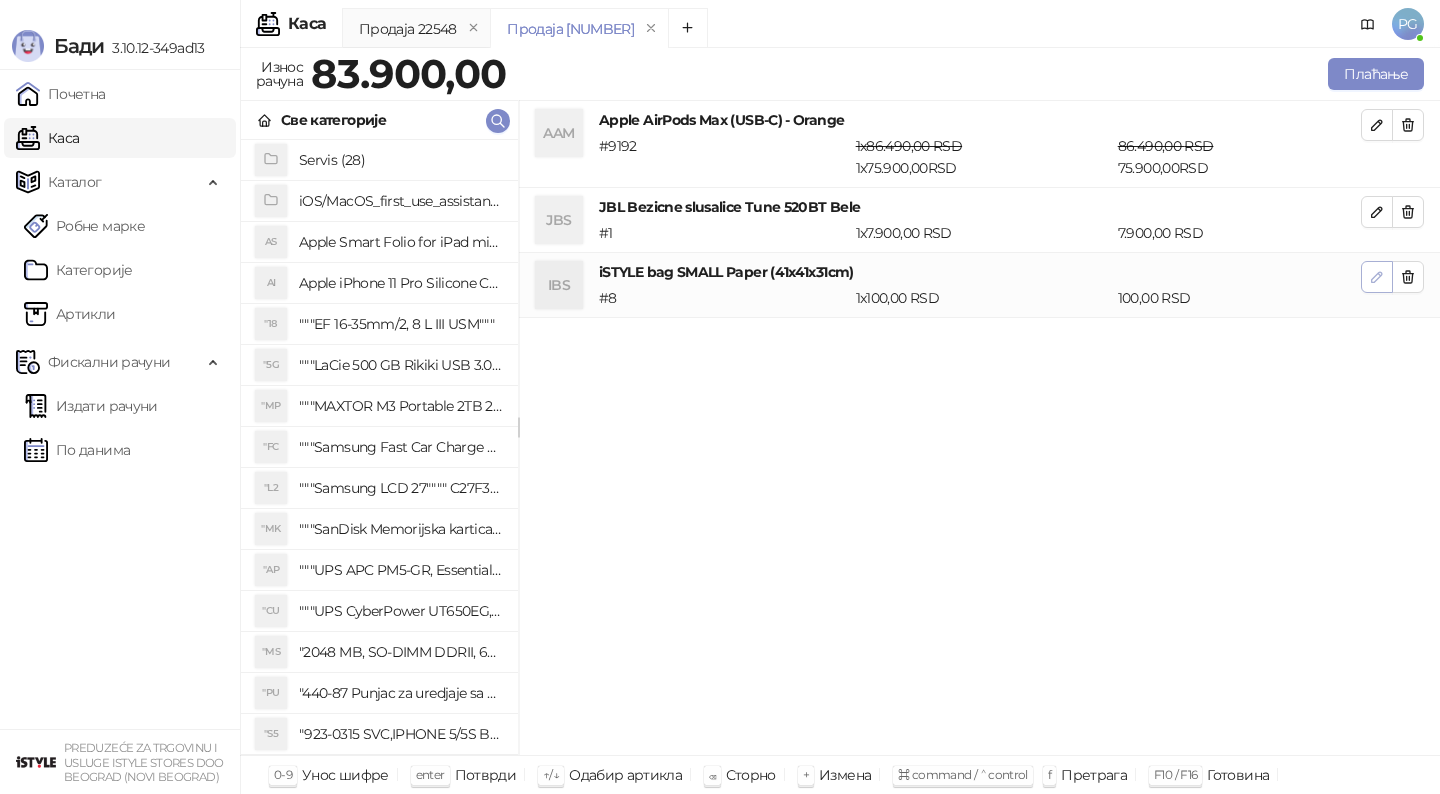 click at bounding box center [1377, 277] 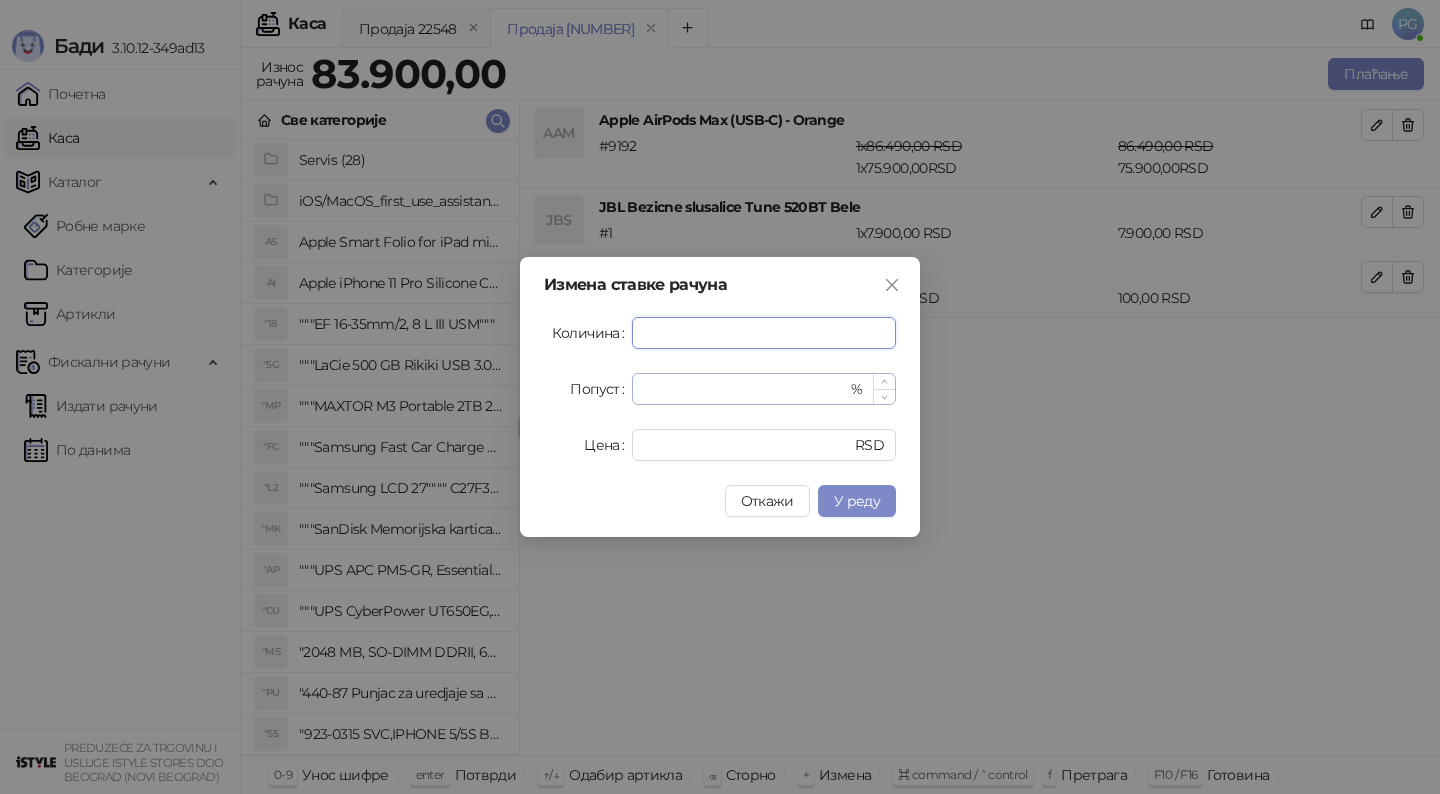 type on "*" 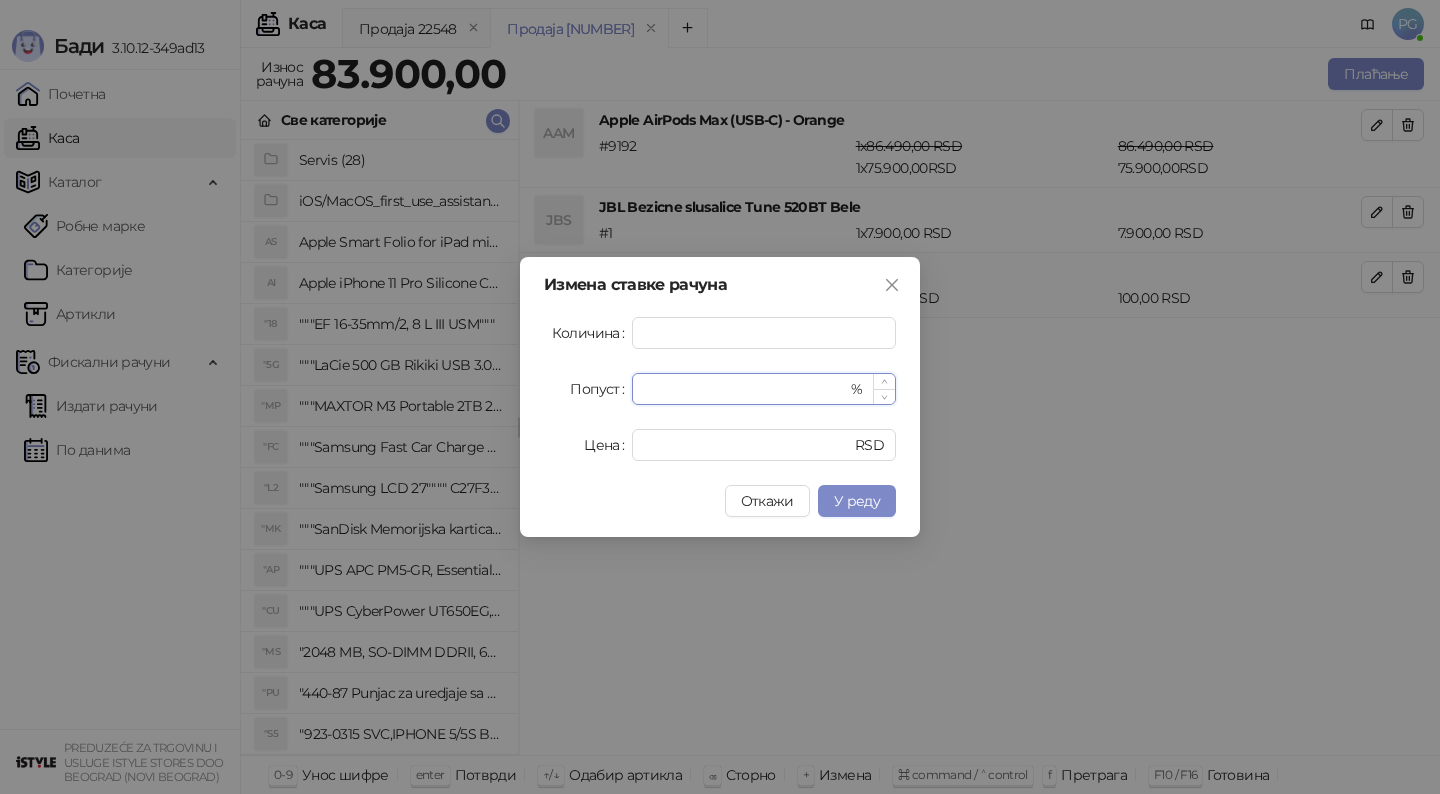click on "*" at bounding box center (745, 389) 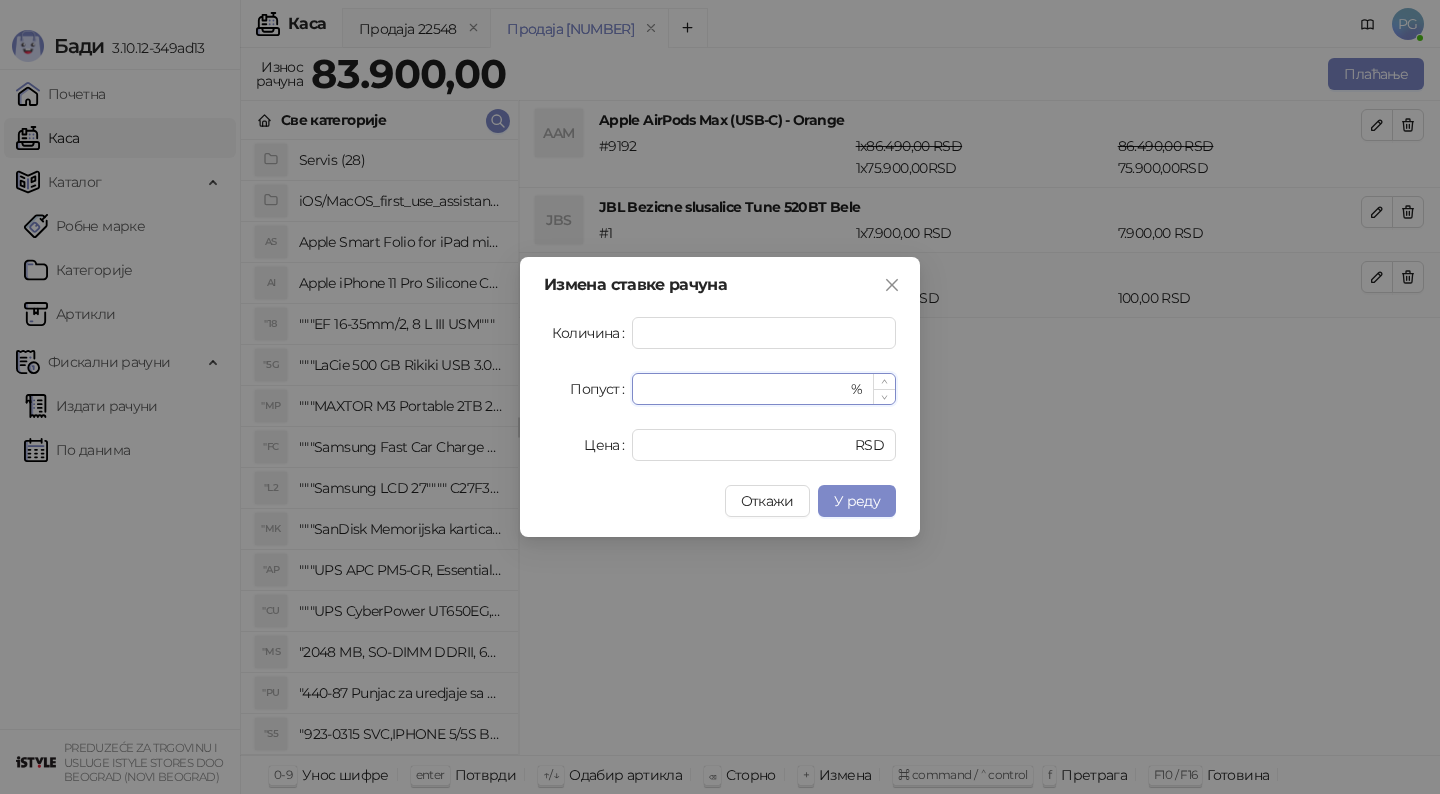 type on "**" 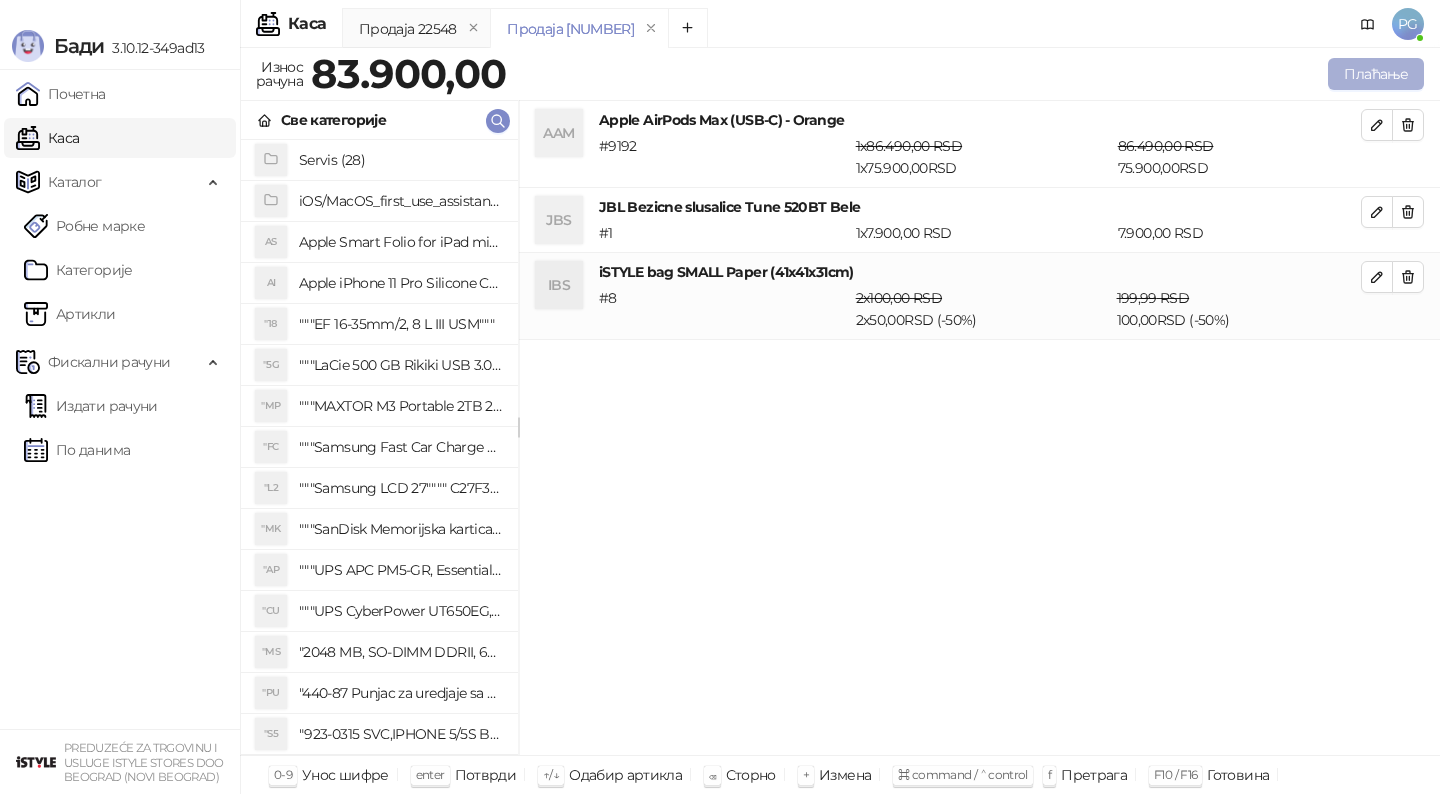 click on "Плаћање" at bounding box center [1376, 74] 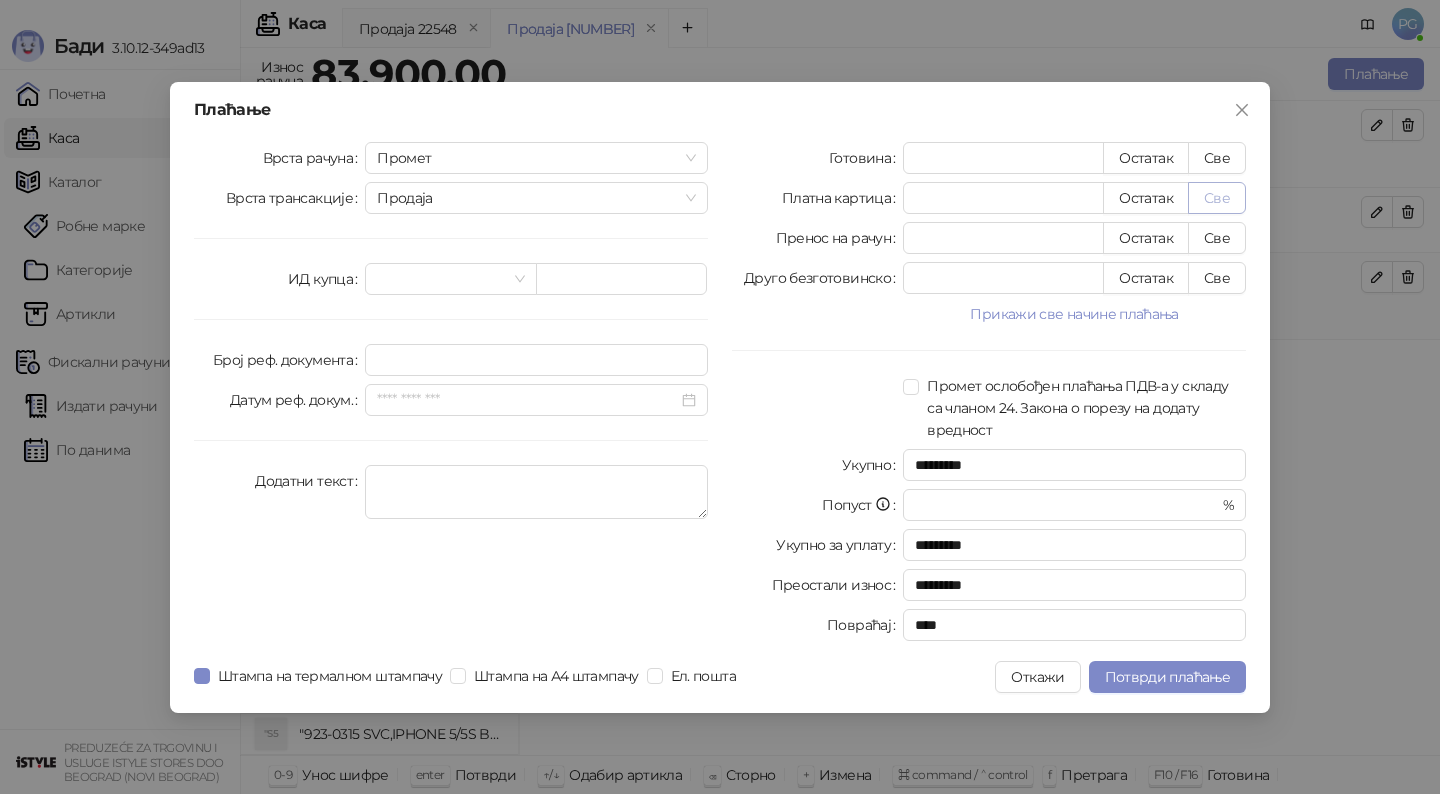 click on "Све" at bounding box center [1217, 198] 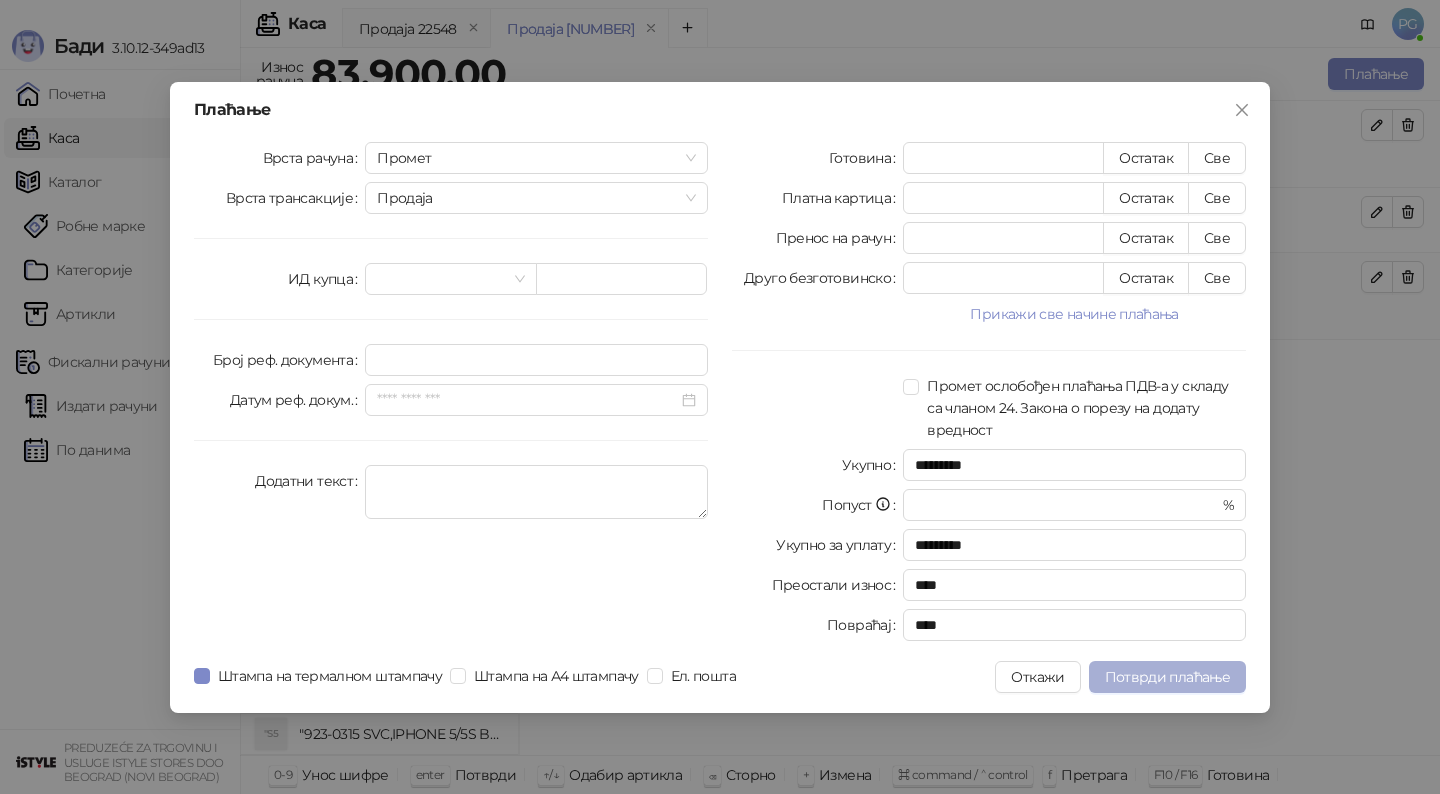 click on "Потврди плаћање" at bounding box center (1167, 677) 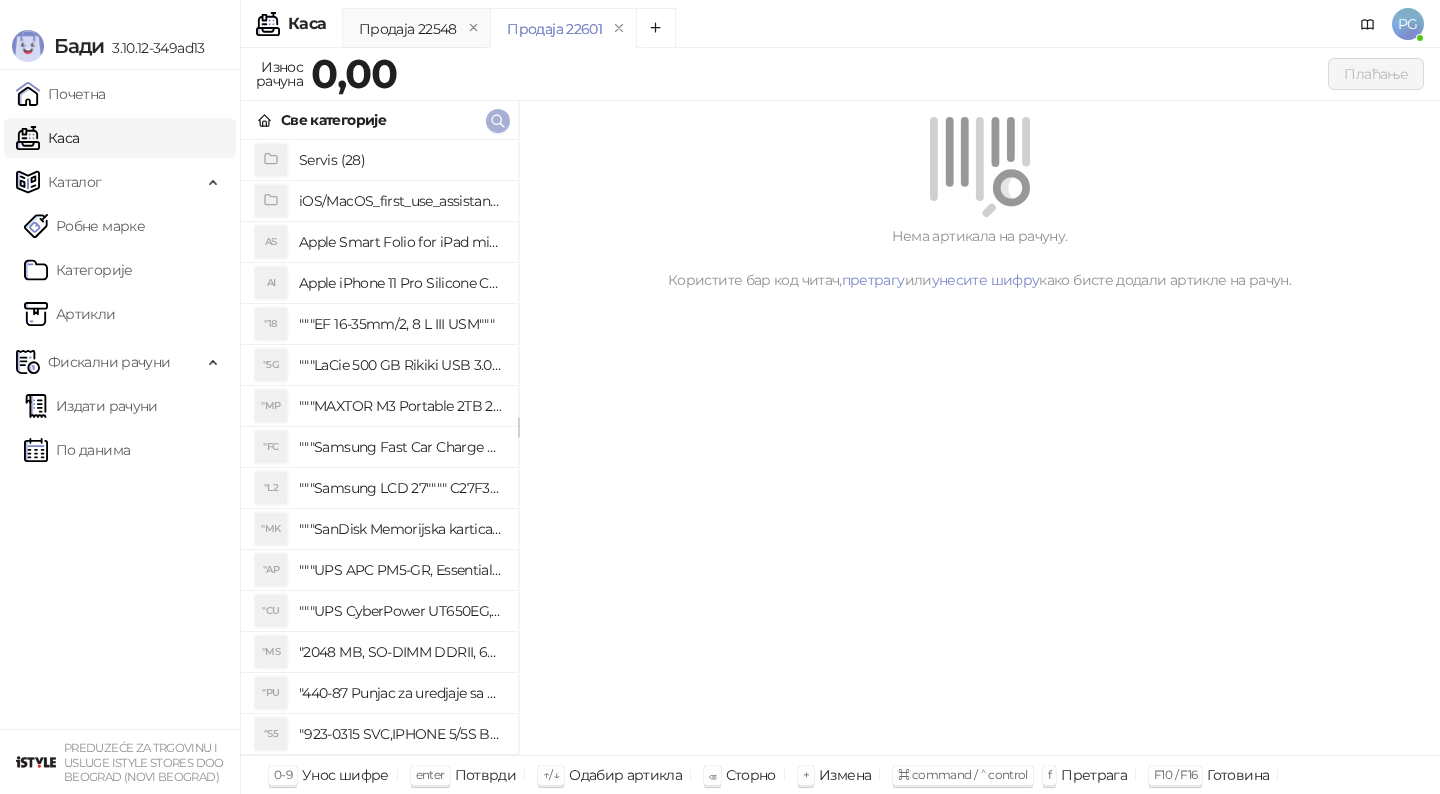 click 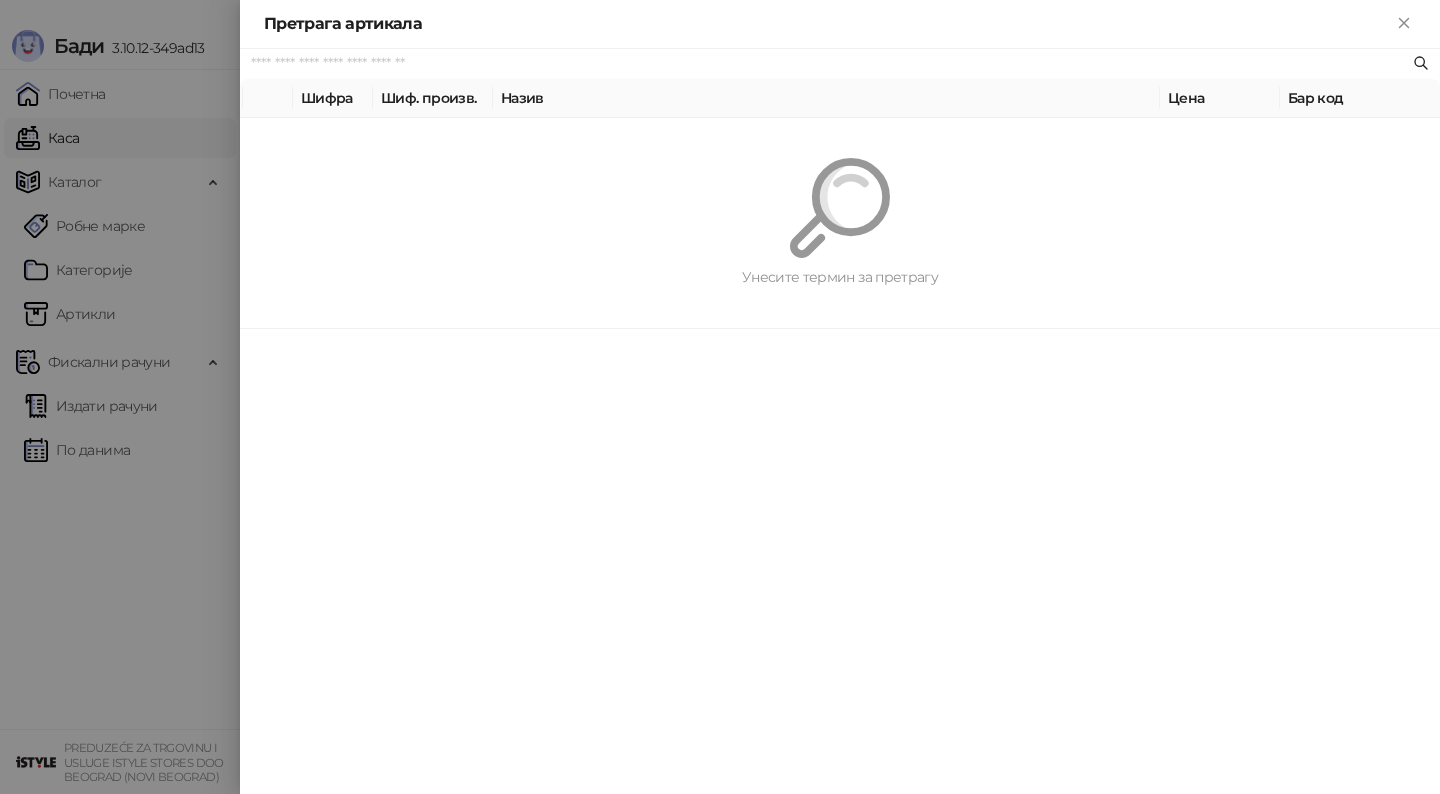 paste on "**********" 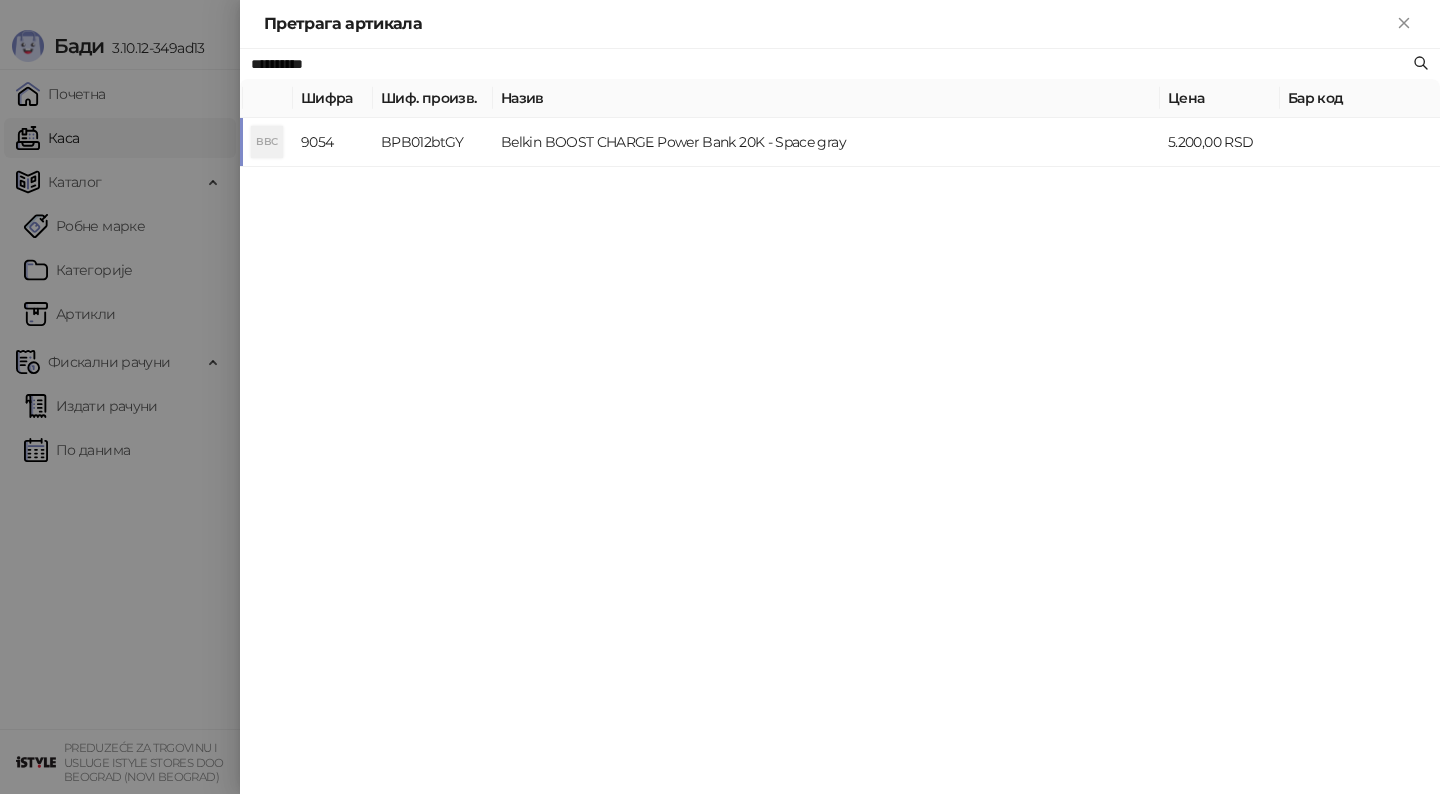 click on "Belkin BOOST CHARGE Power Bank 20K - Space gray" at bounding box center (826, 142) 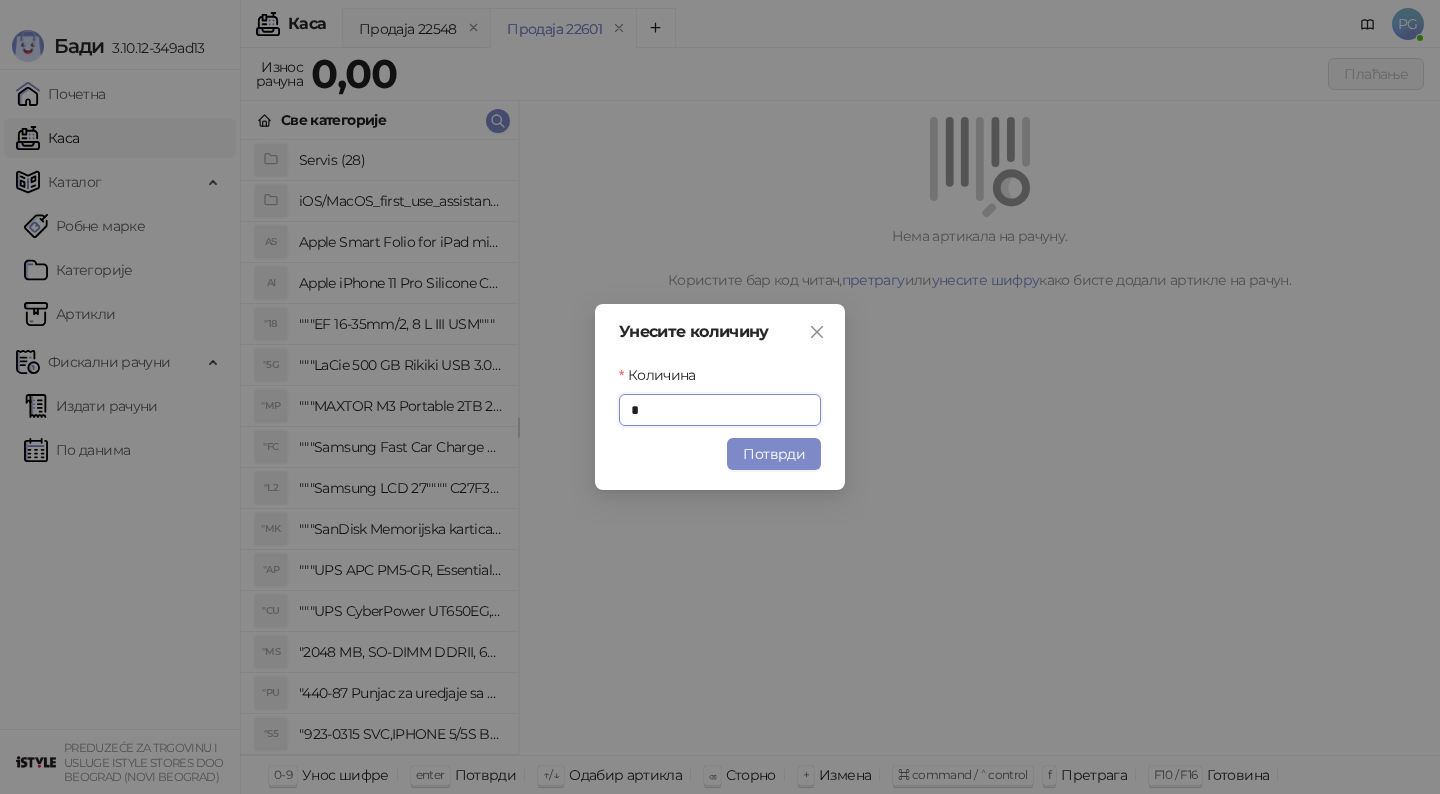 click on "Потврди" at bounding box center [774, 454] 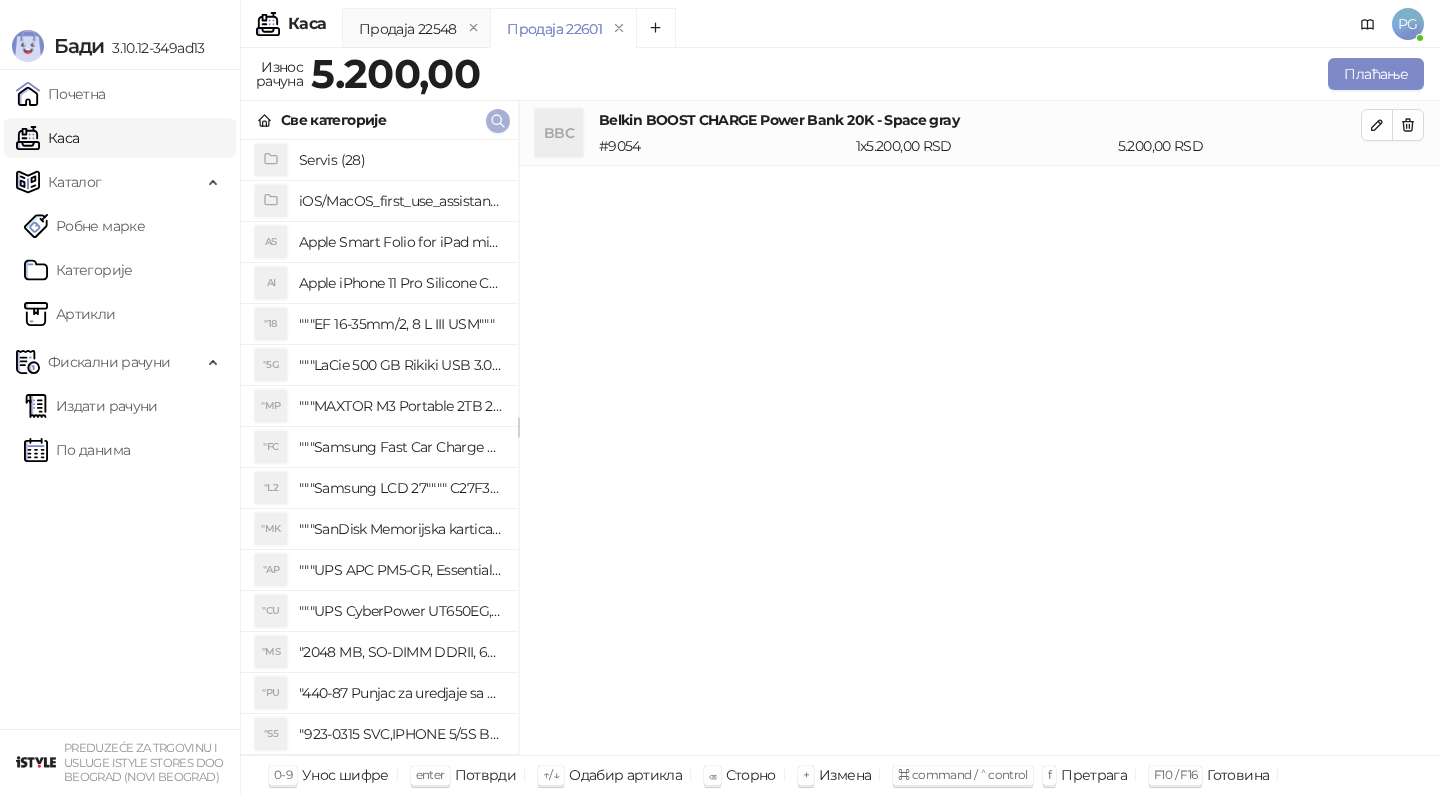 click 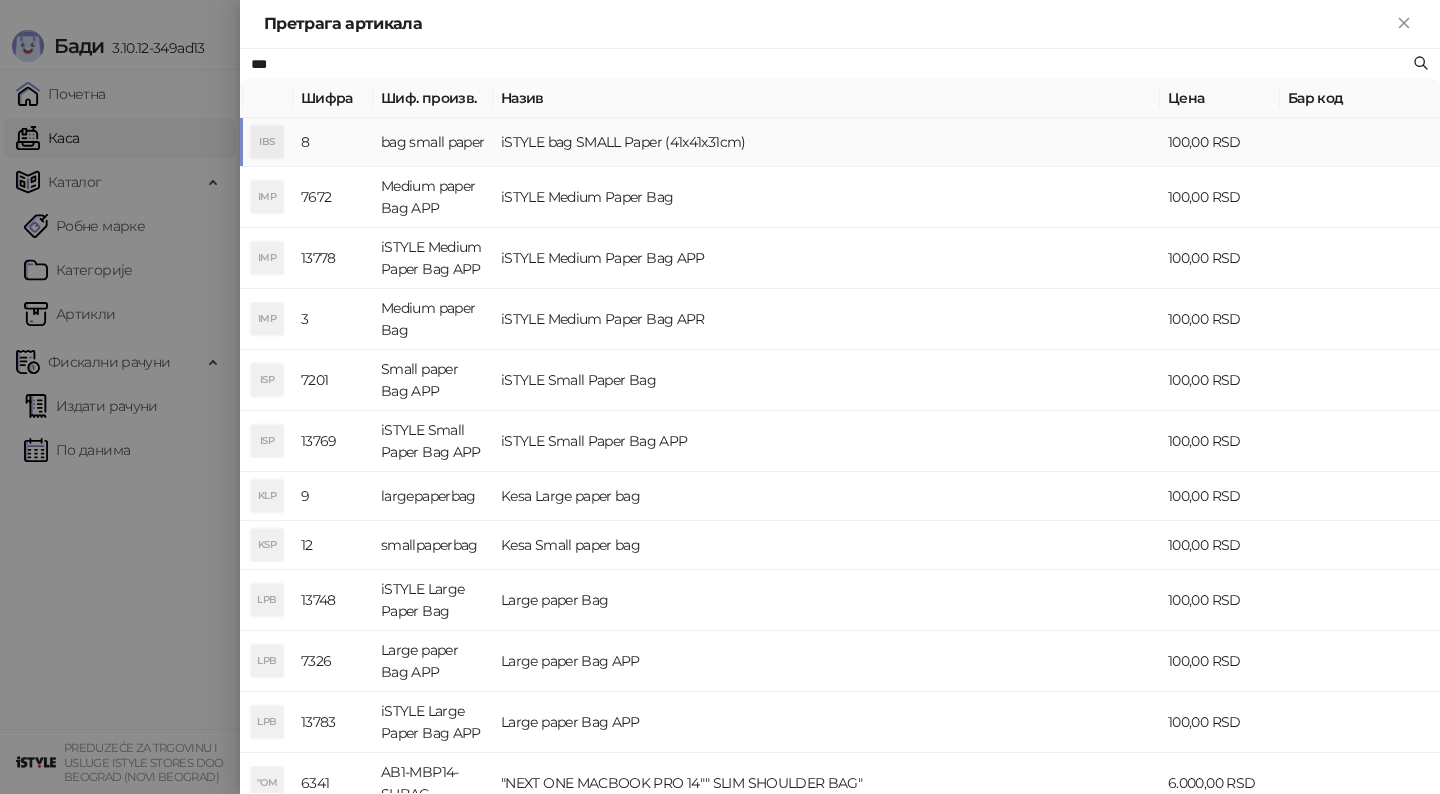 type on "***" 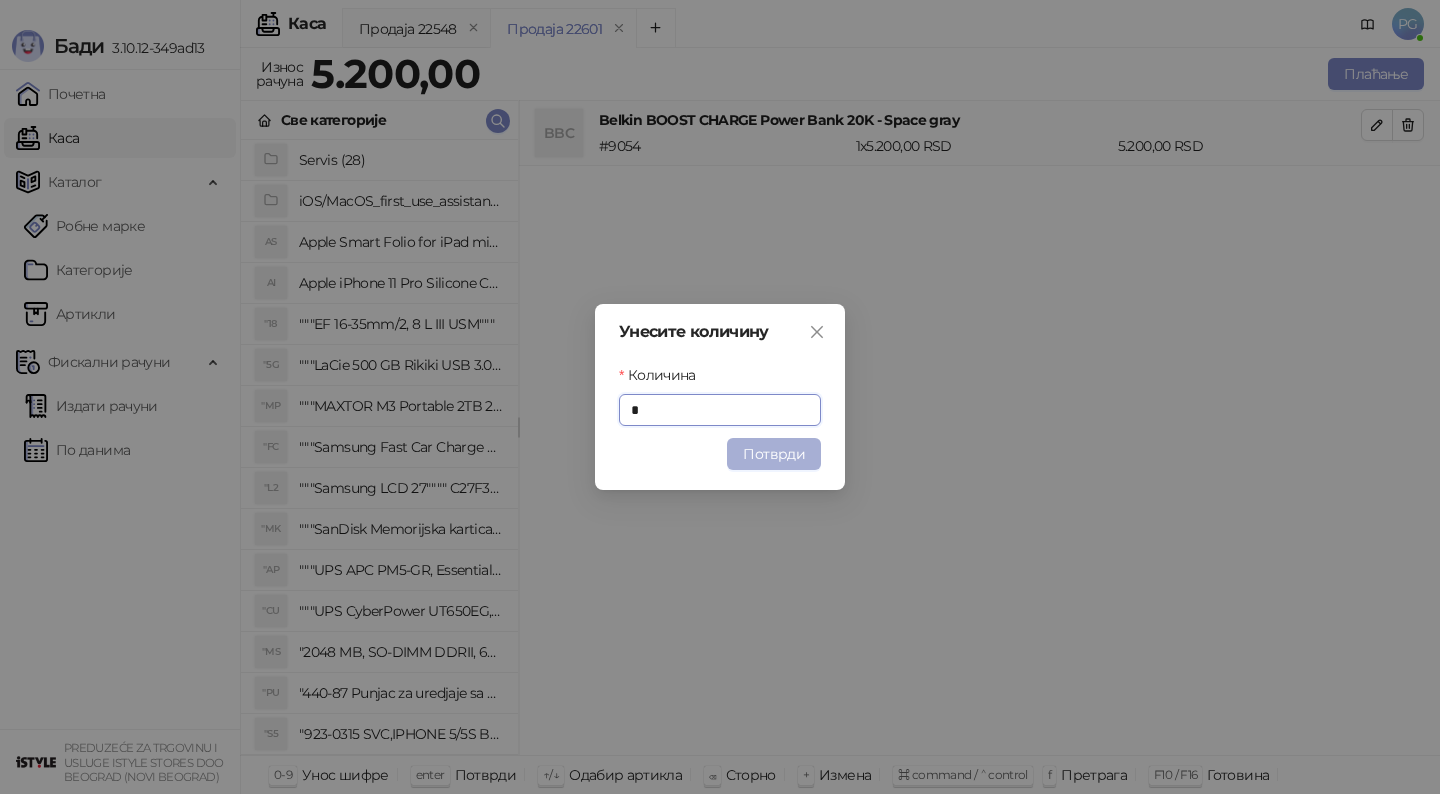 click on "Потврди" at bounding box center (774, 454) 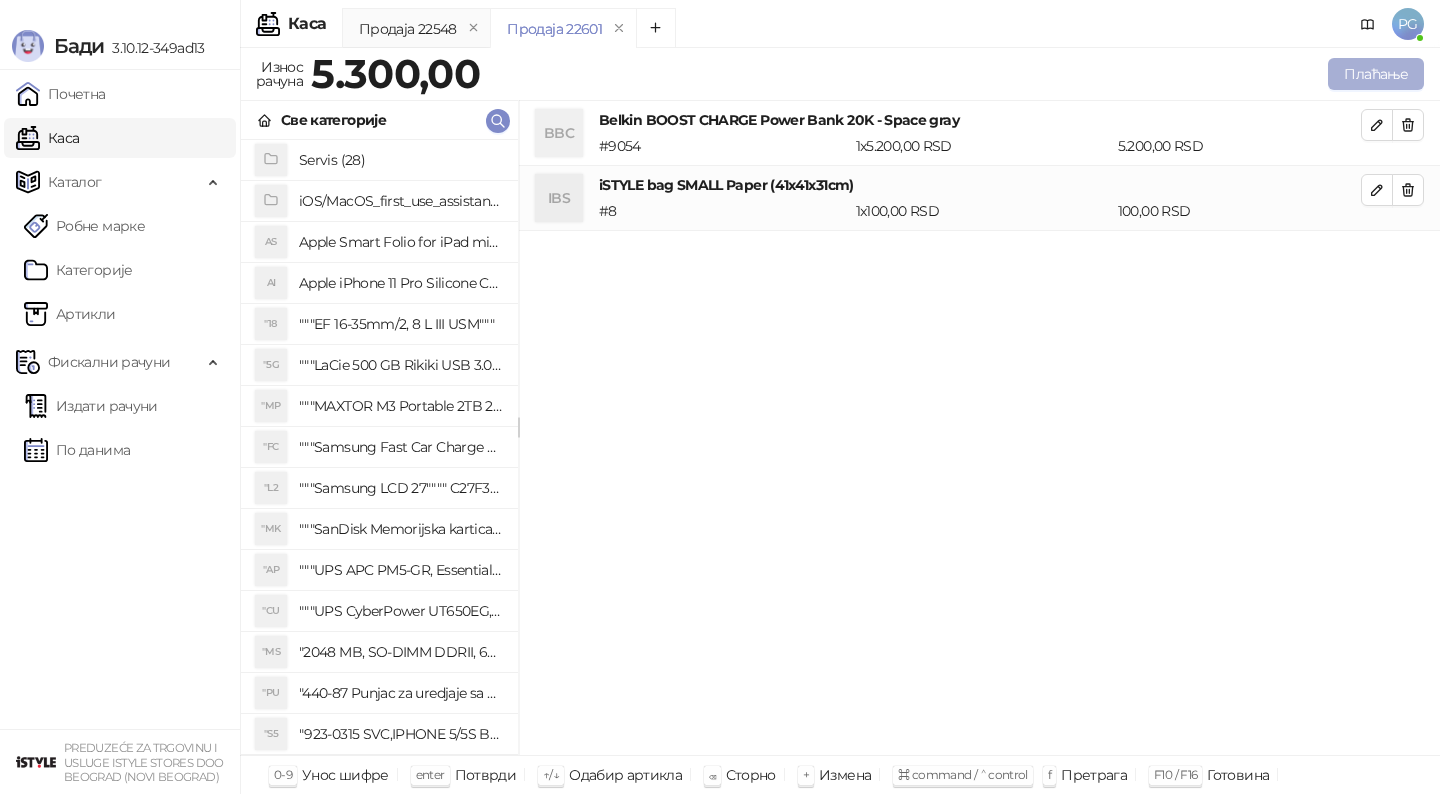 click on "Плаћање" at bounding box center [1376, 74] 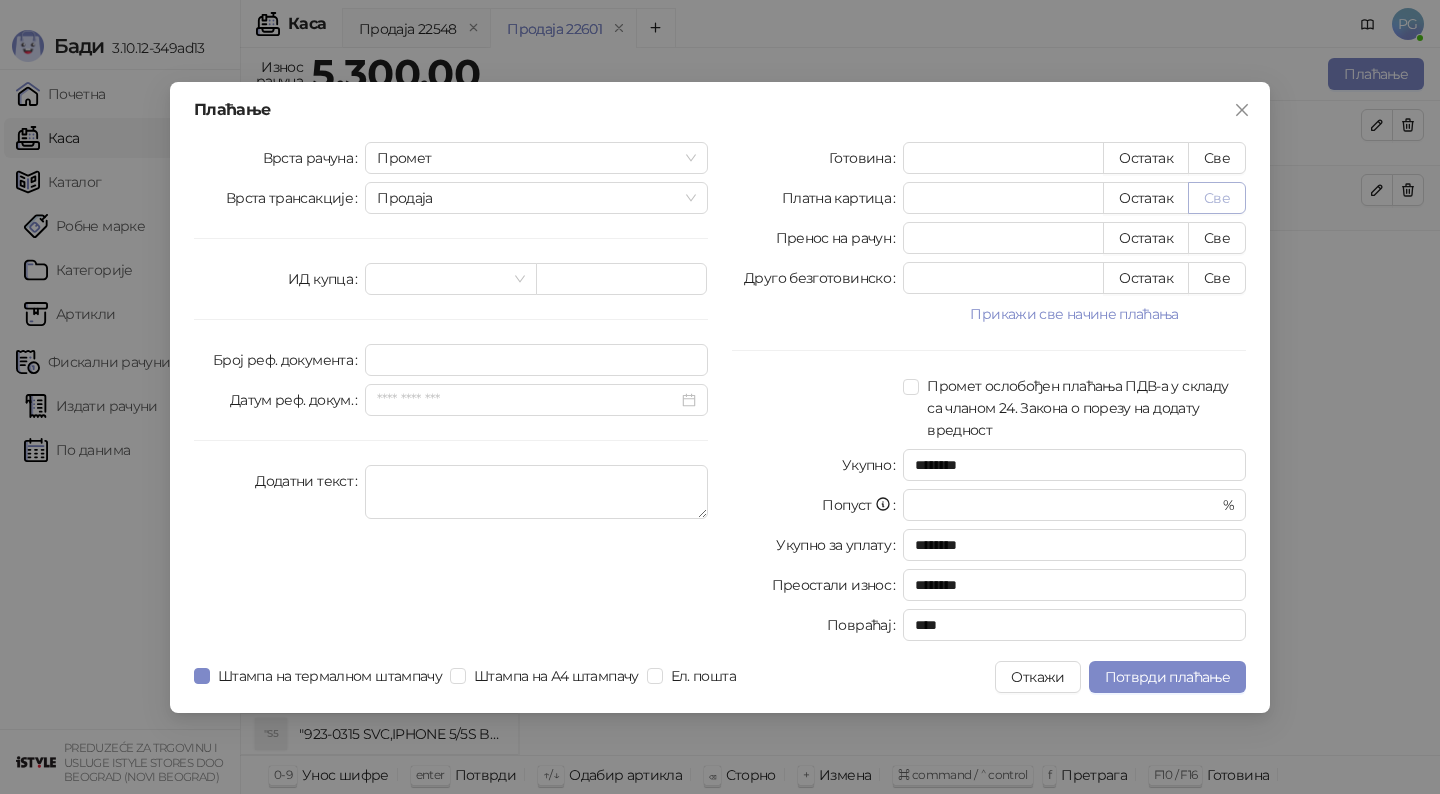 click on "Све" at bounding box center [1217, 198] 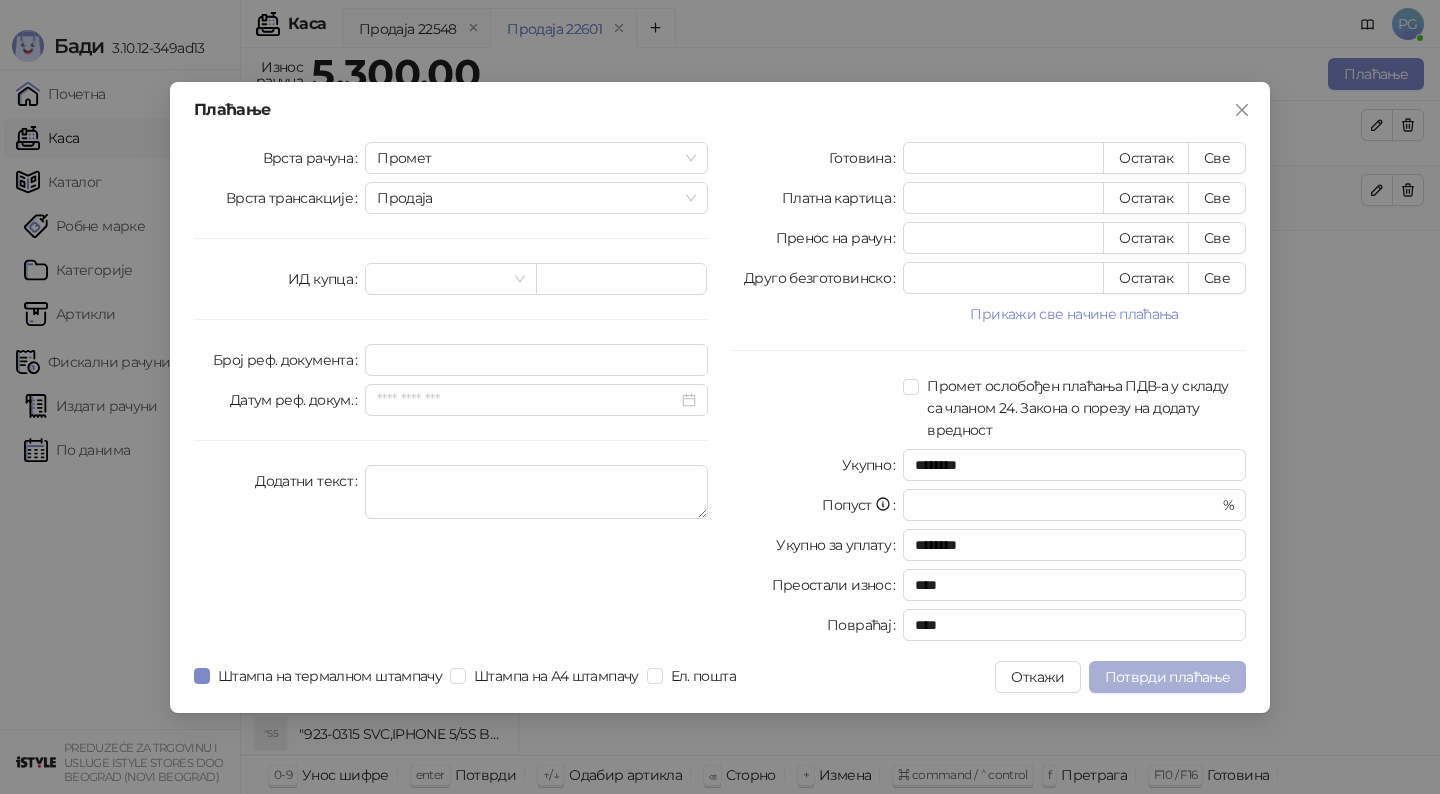 click on "Потврди плаћање" at bounding box center (1167, 677) 